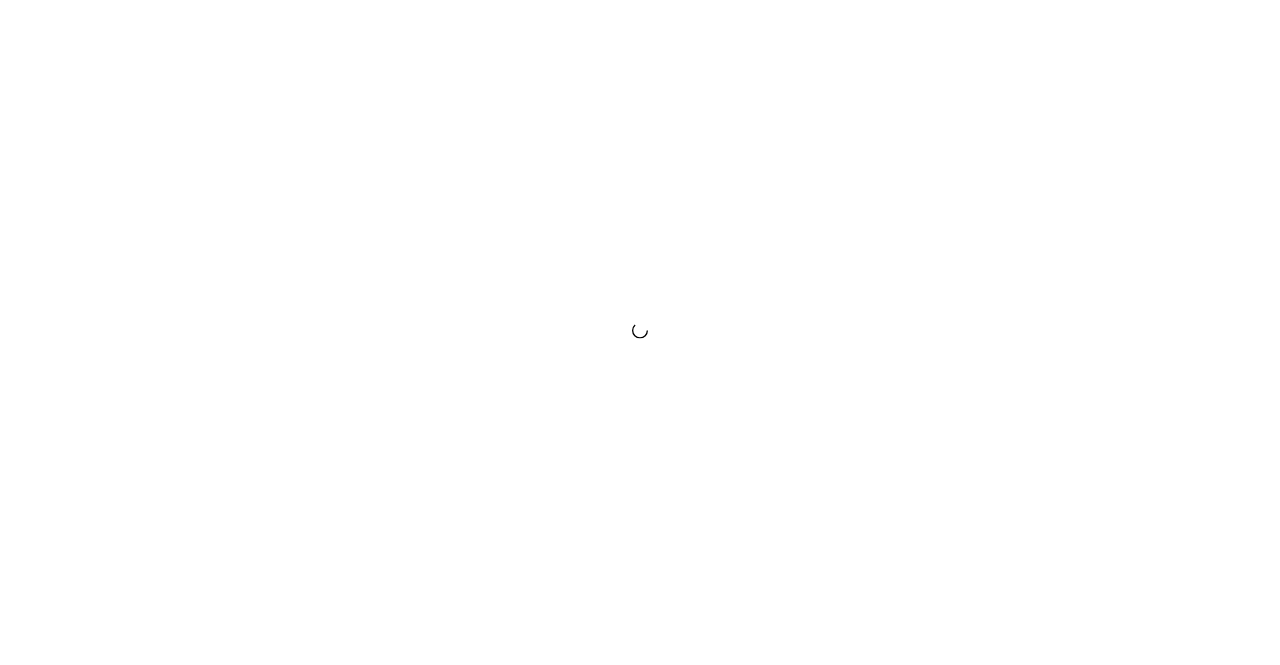 scroll, scrollTop: 0, scrollLeft: 0, axis: both 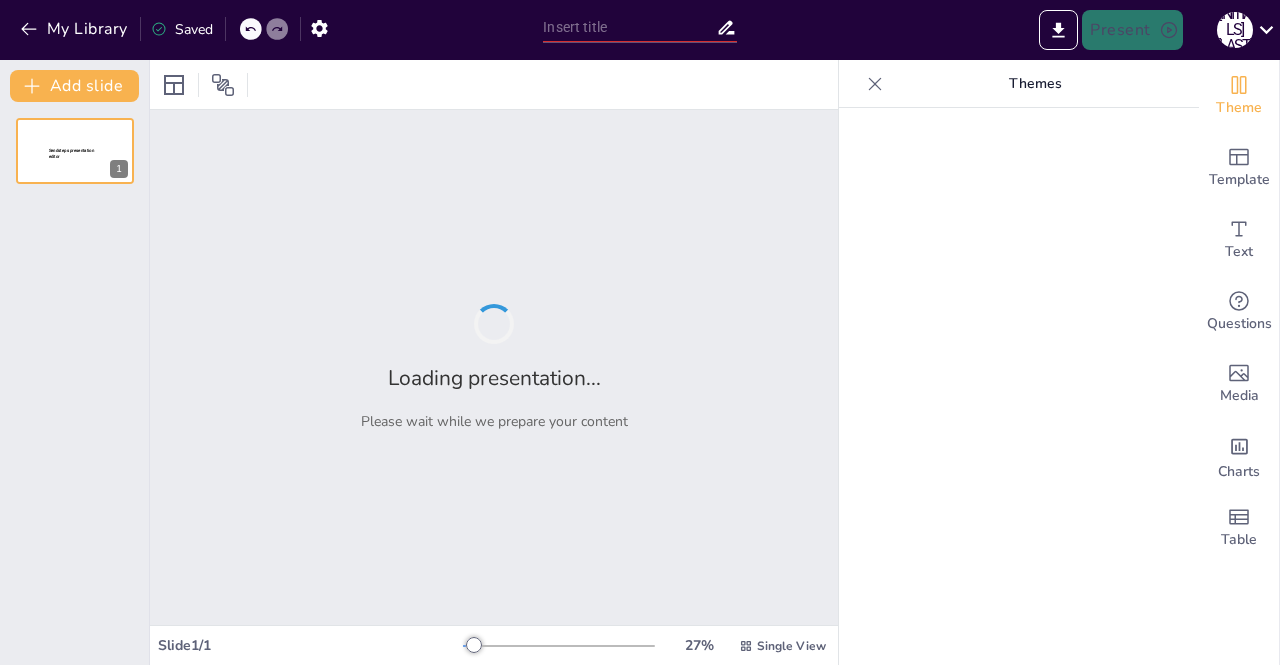 type on "Mastering Computer System Handling: Best Practices for Care and Maintenance" 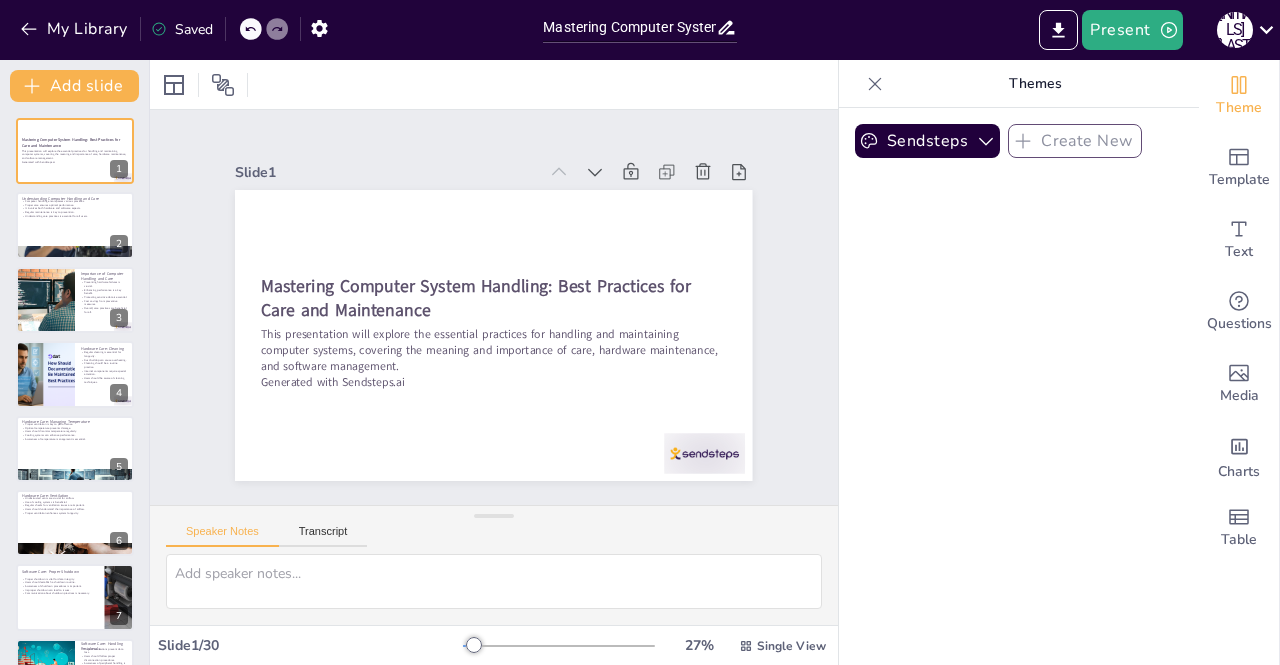 checkbox on "true" 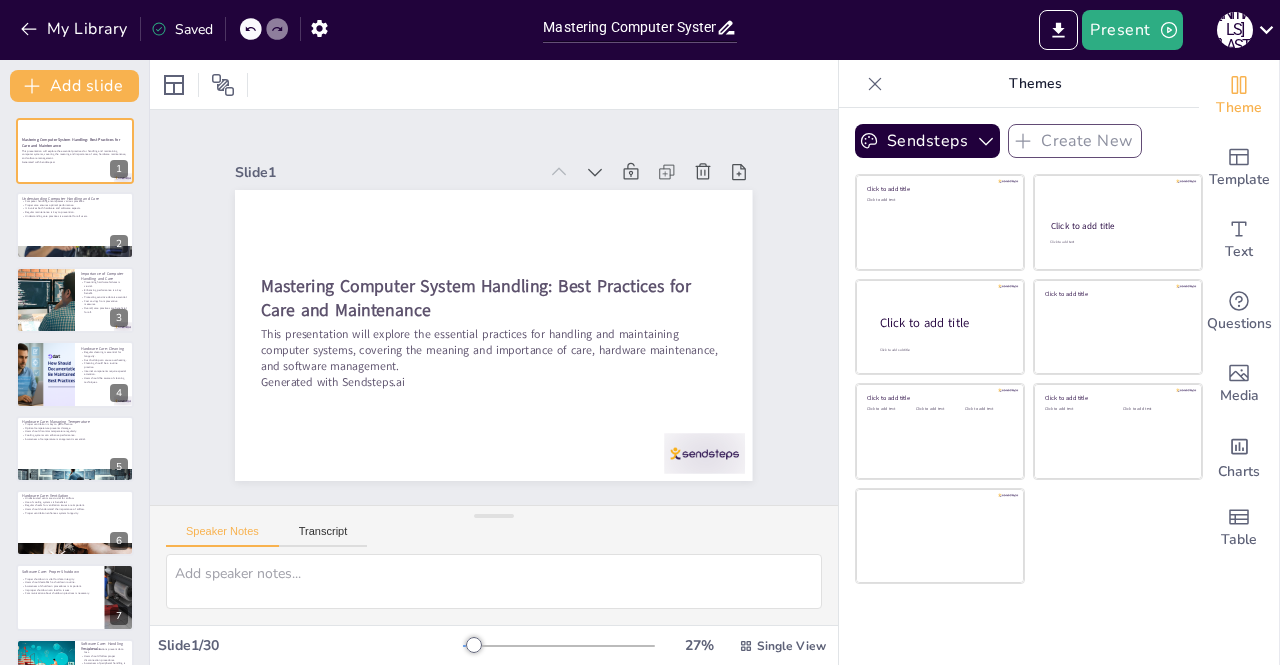 checkbox on "true" 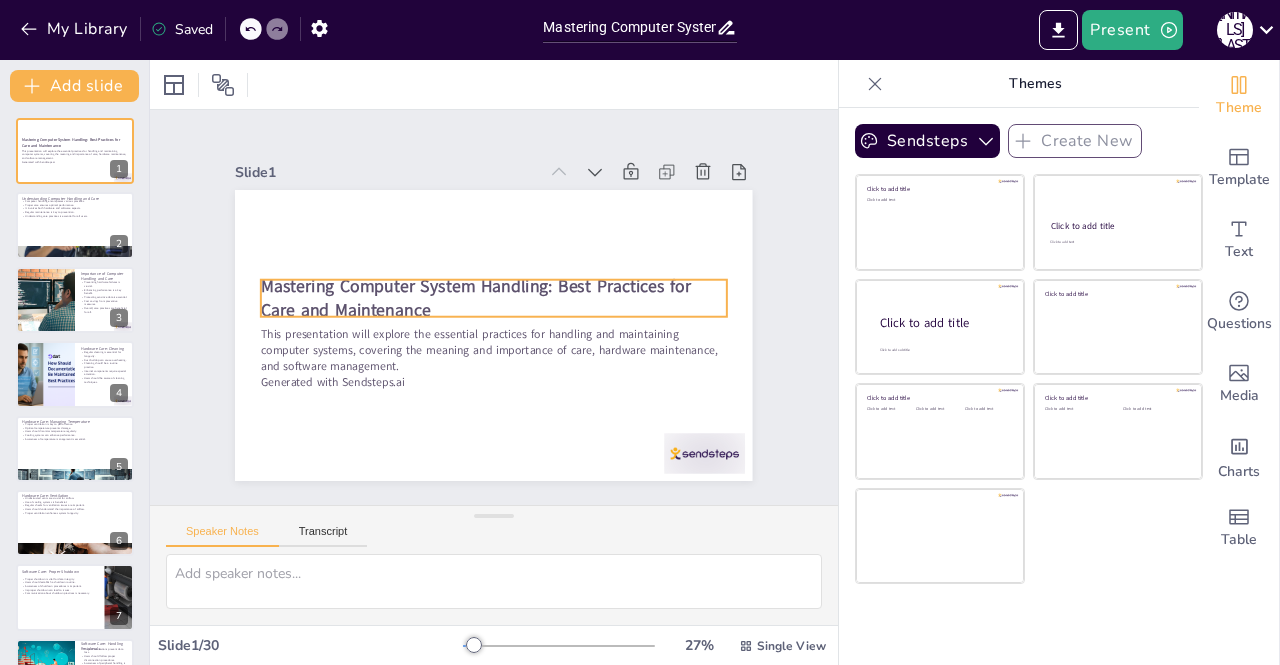 checkbox on "true" 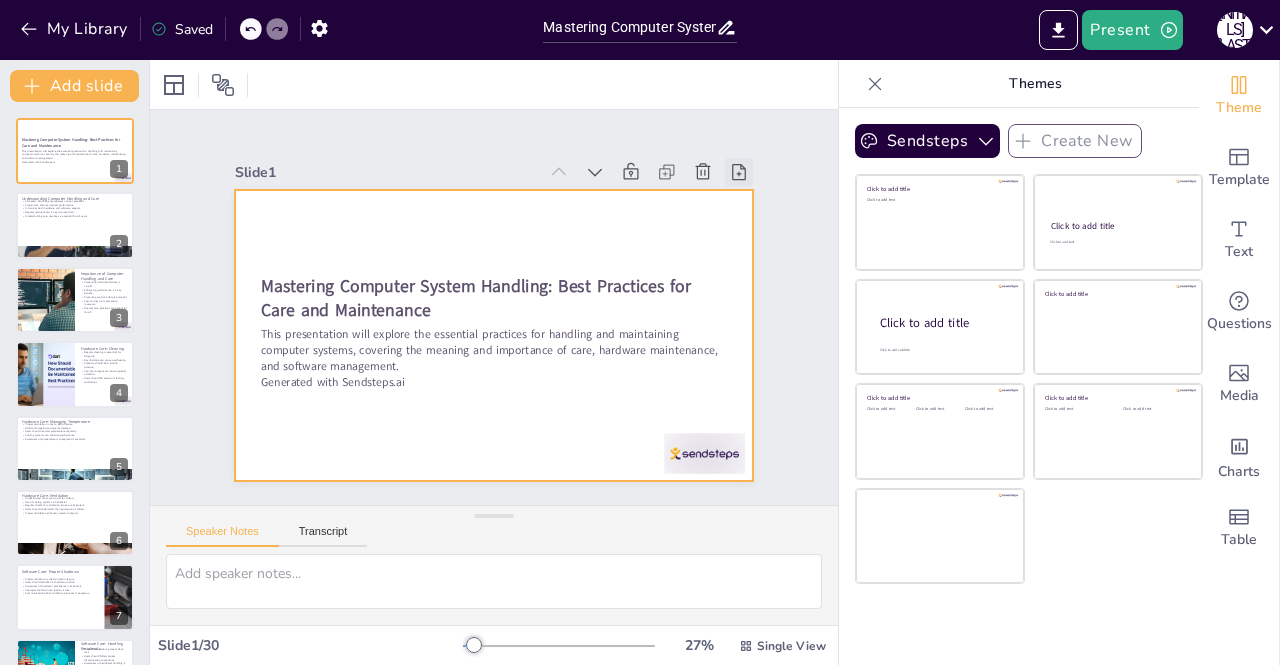 checkbox on "true" 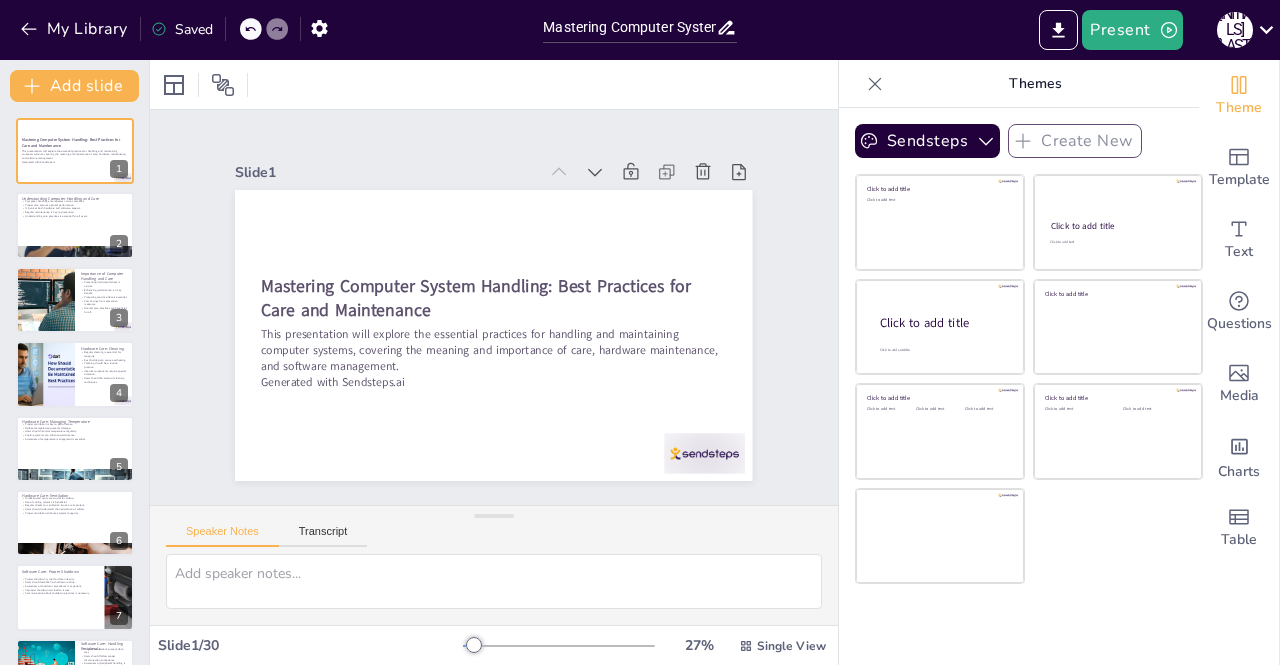 checkbox on "true" 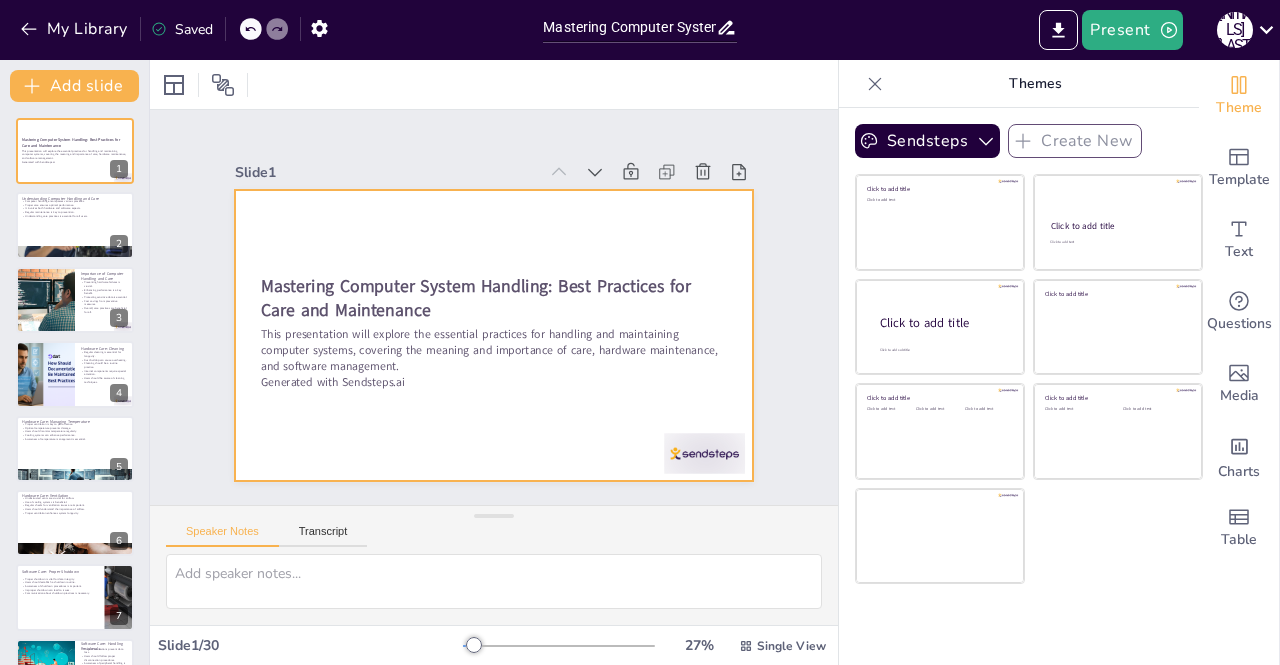 checkbox on "true" 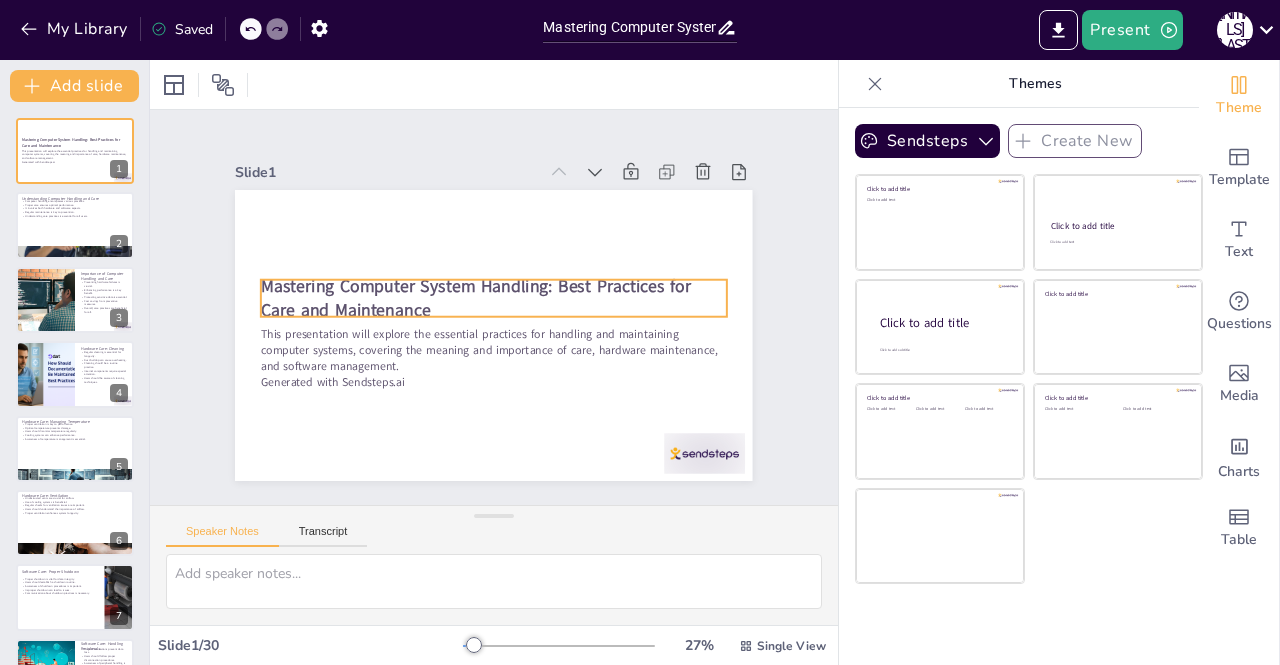 checkbox on "true" 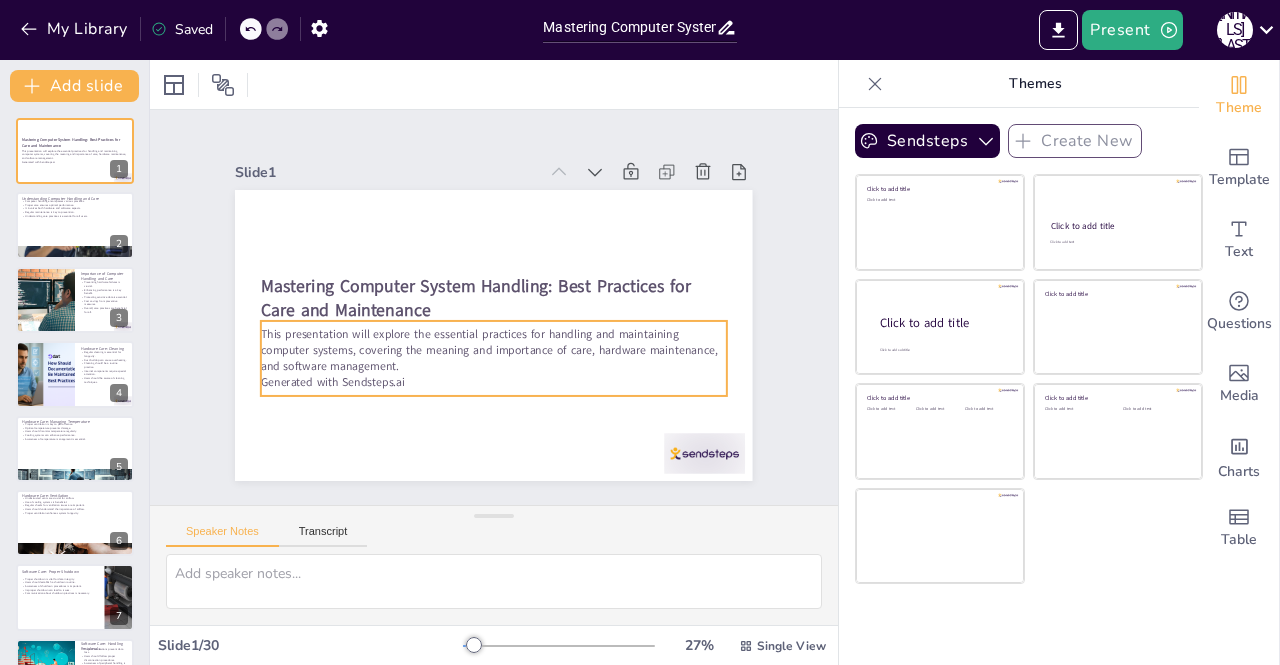 checkbox on "true" 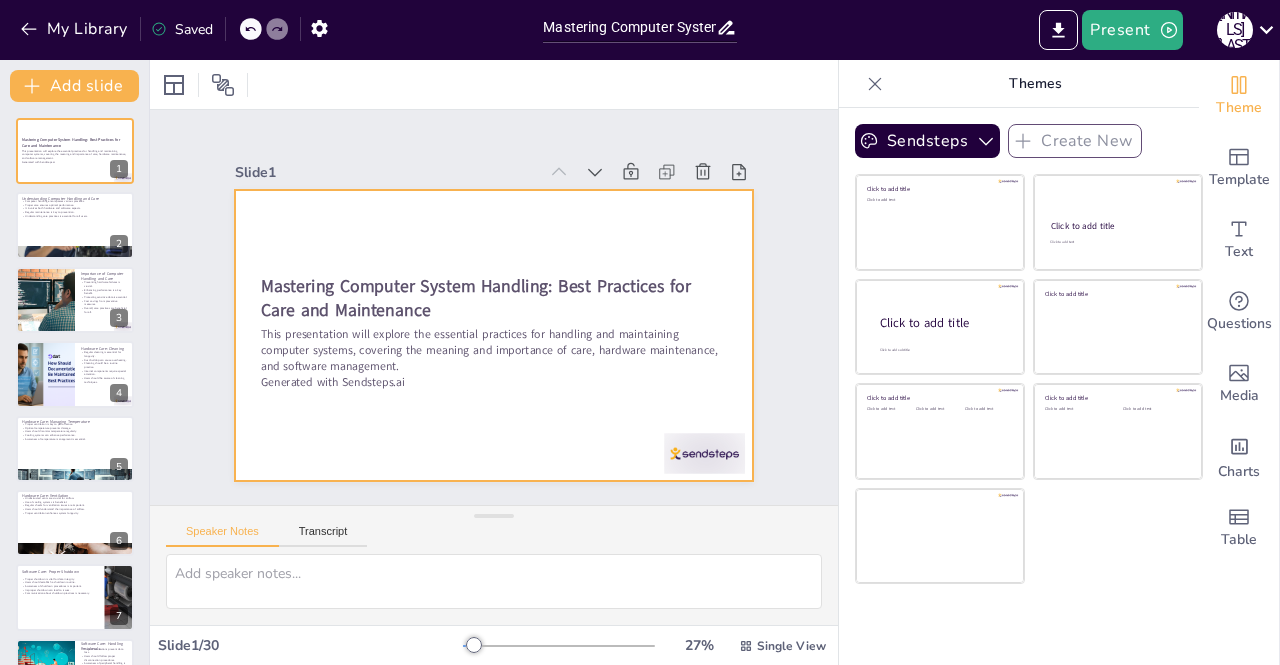 checkbox on "true" 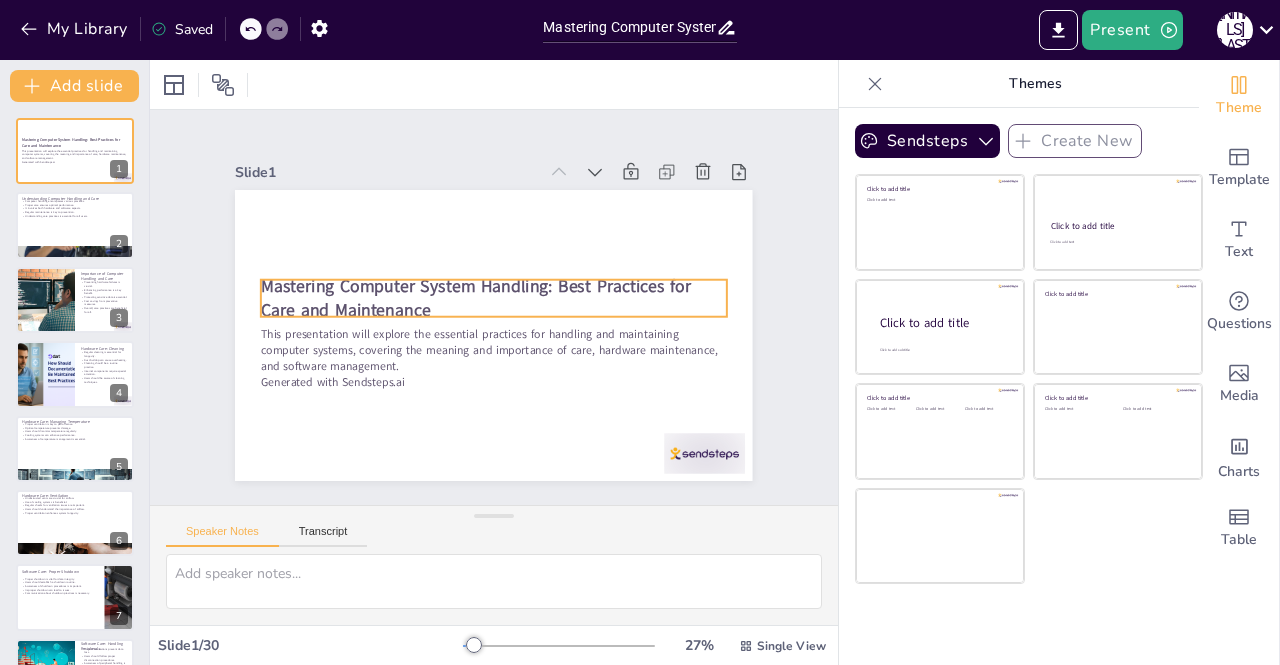 checkbox on "true" 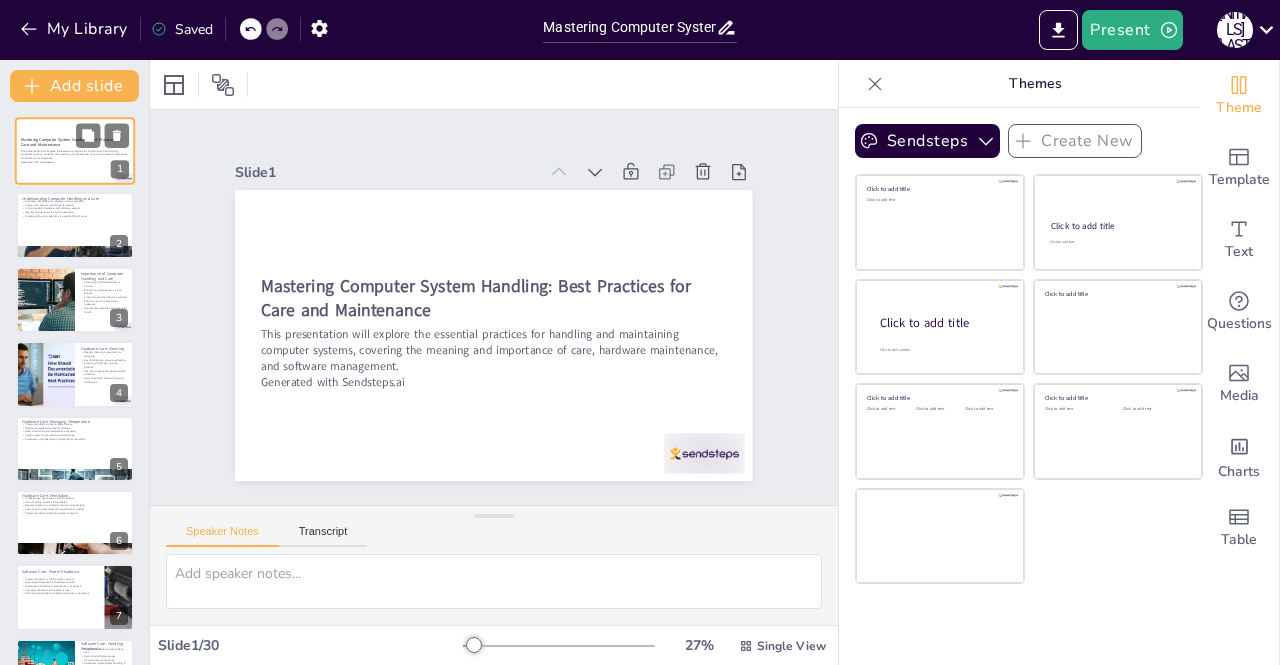 checkbox on "true" 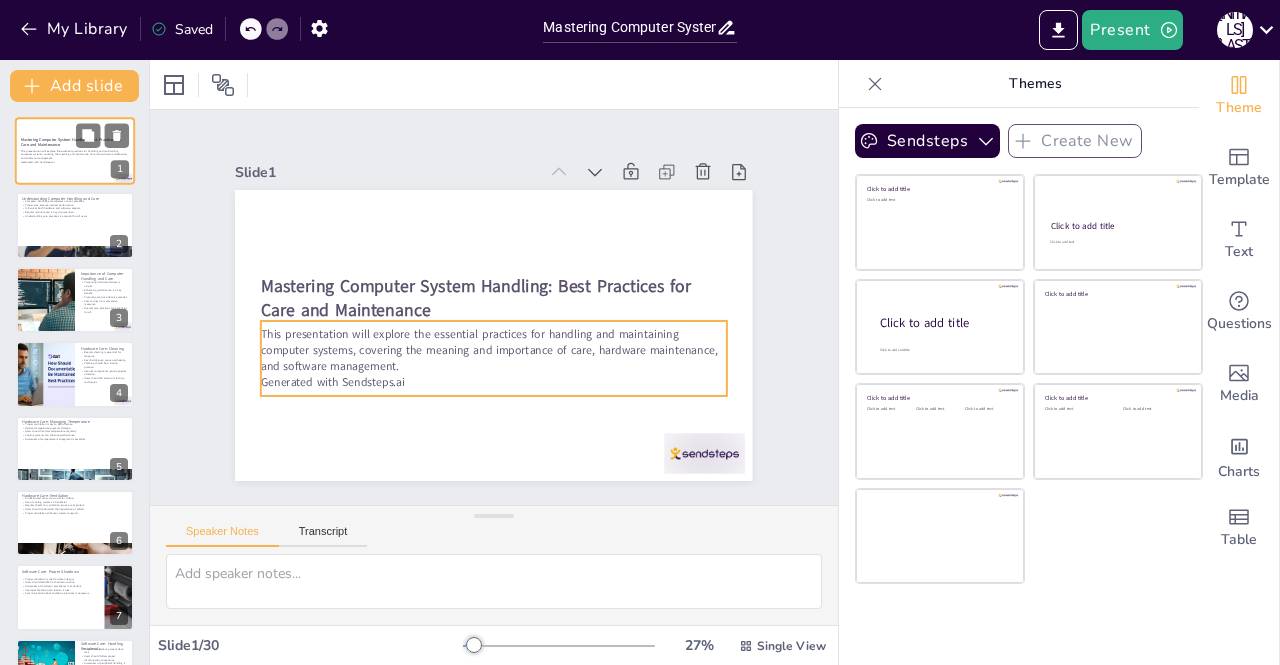 checkbox on "true" 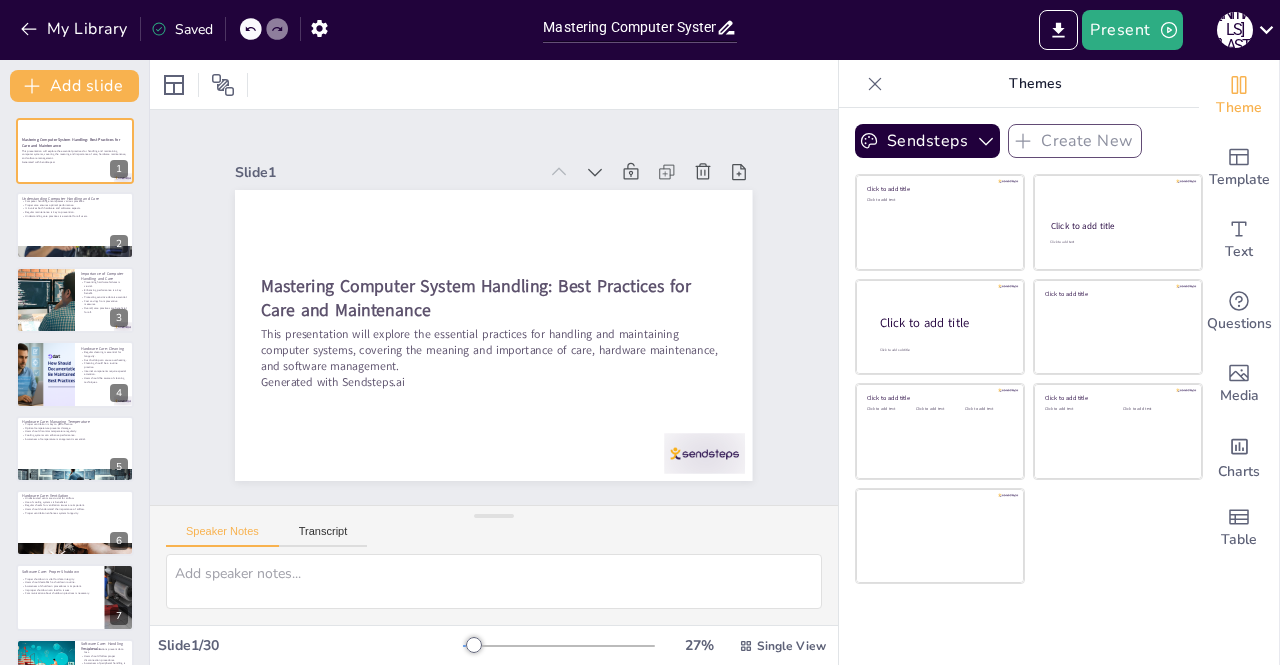 checkbox on "true" 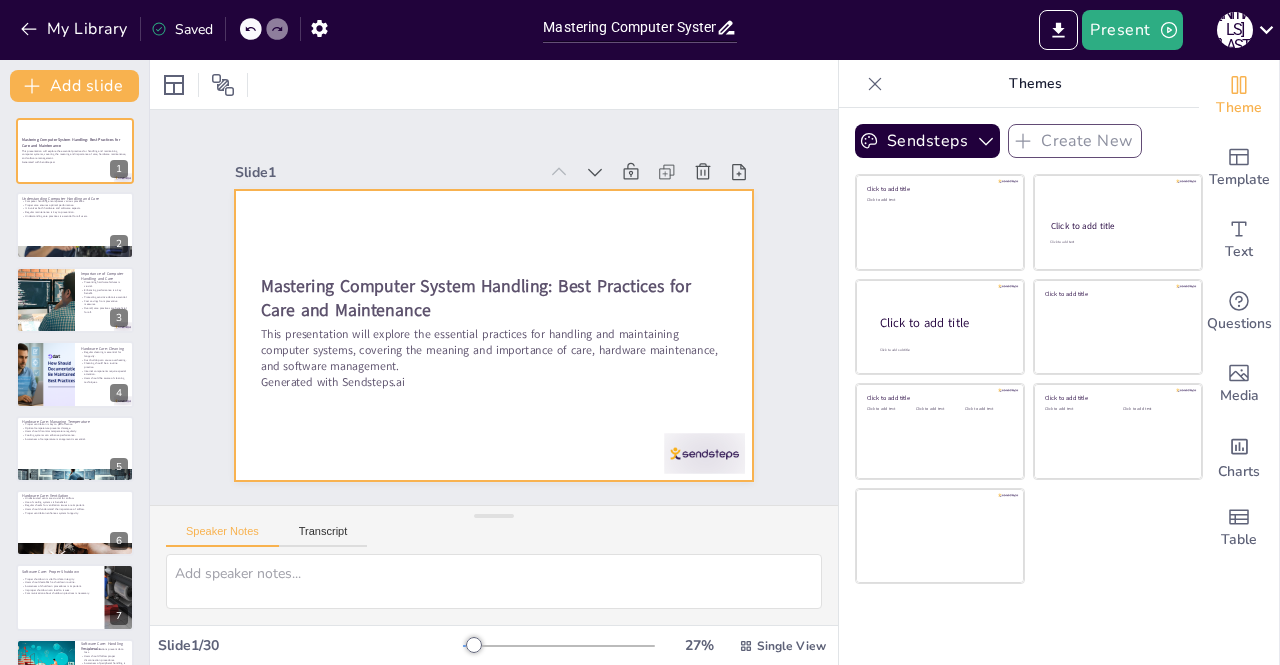 checkbox on "true" 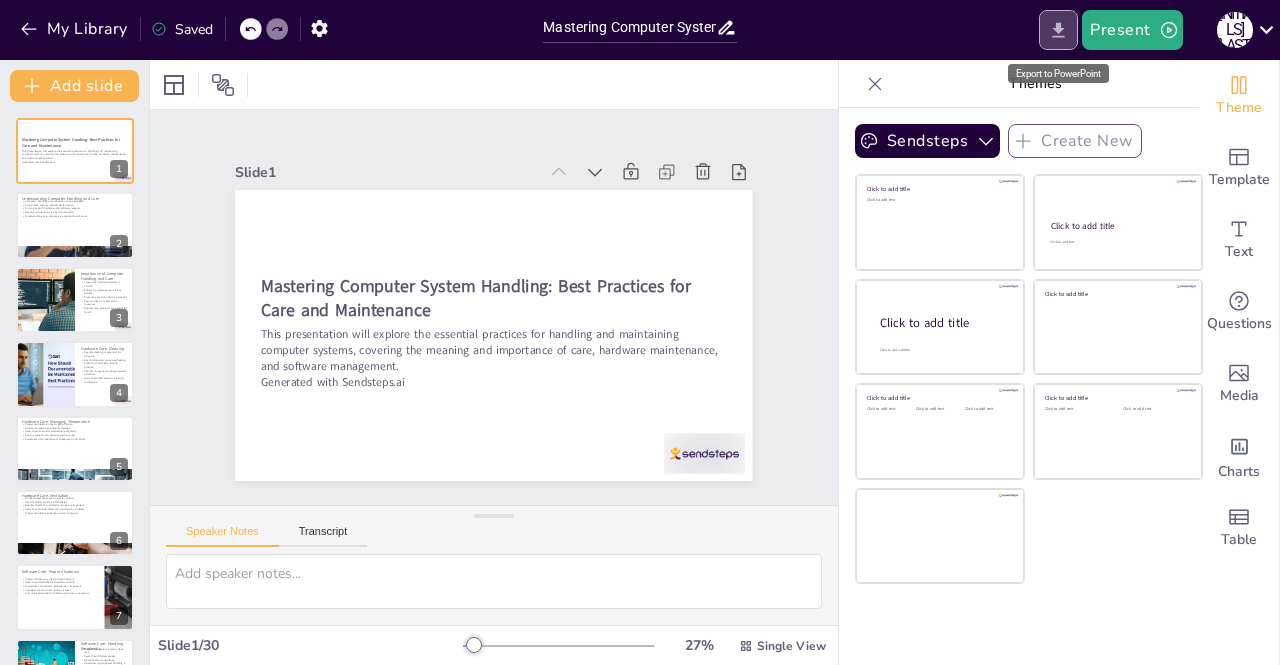 click 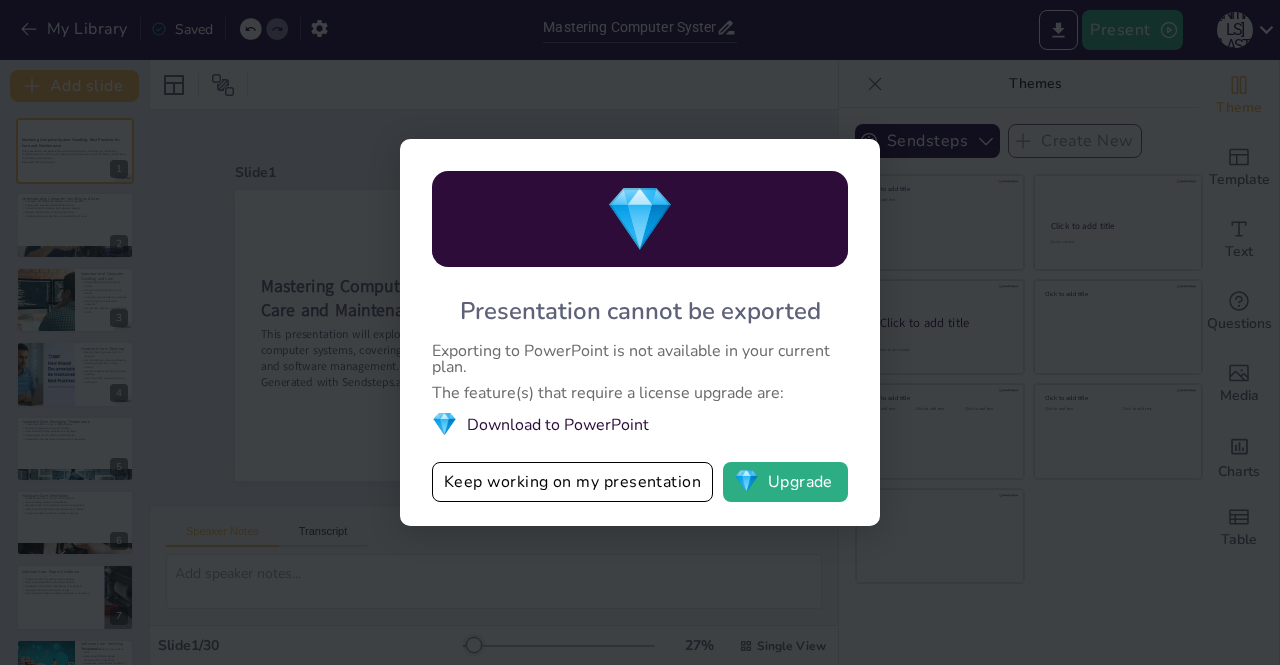 click on "💎 Presentation cannot be exported Exporting to PowerPoint is not available in your current plan. The feature(s) that require a license upgrade are: 💎 Download to PowerPoint Keep working on my presentation 💎 Upgrade" at bounding box center (640, 332) 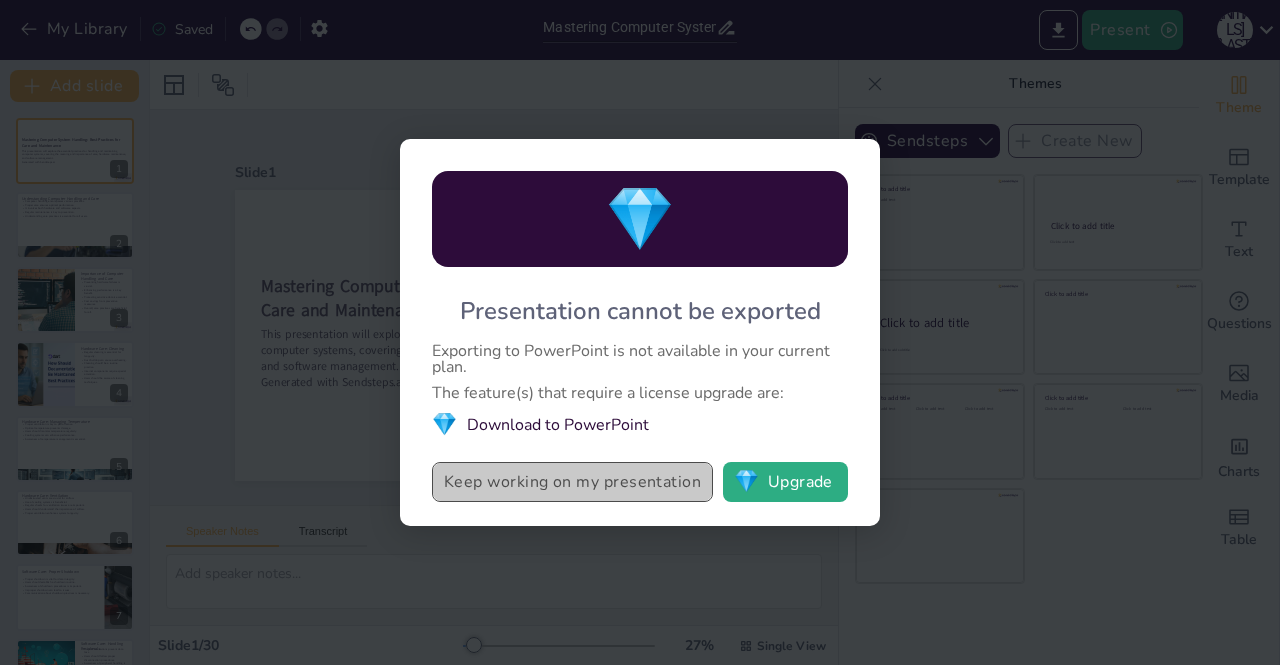 click on "Keep working on my presentation" at bounding box center [572, 482] 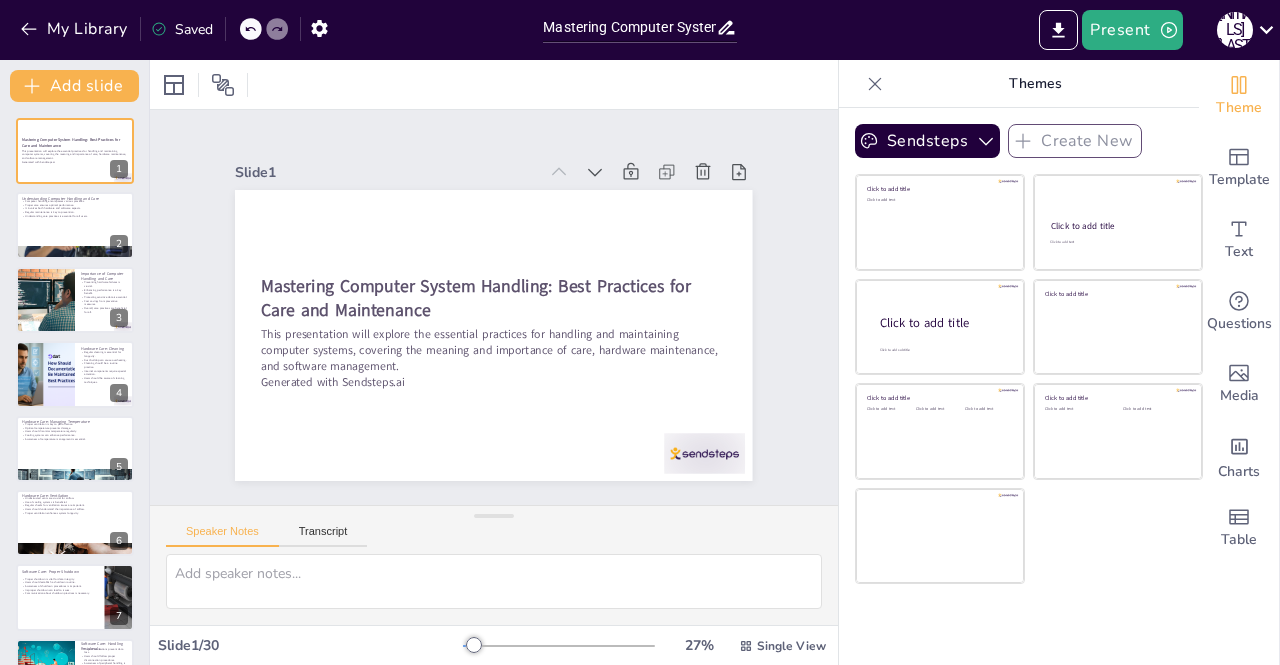 checkbox on "true" 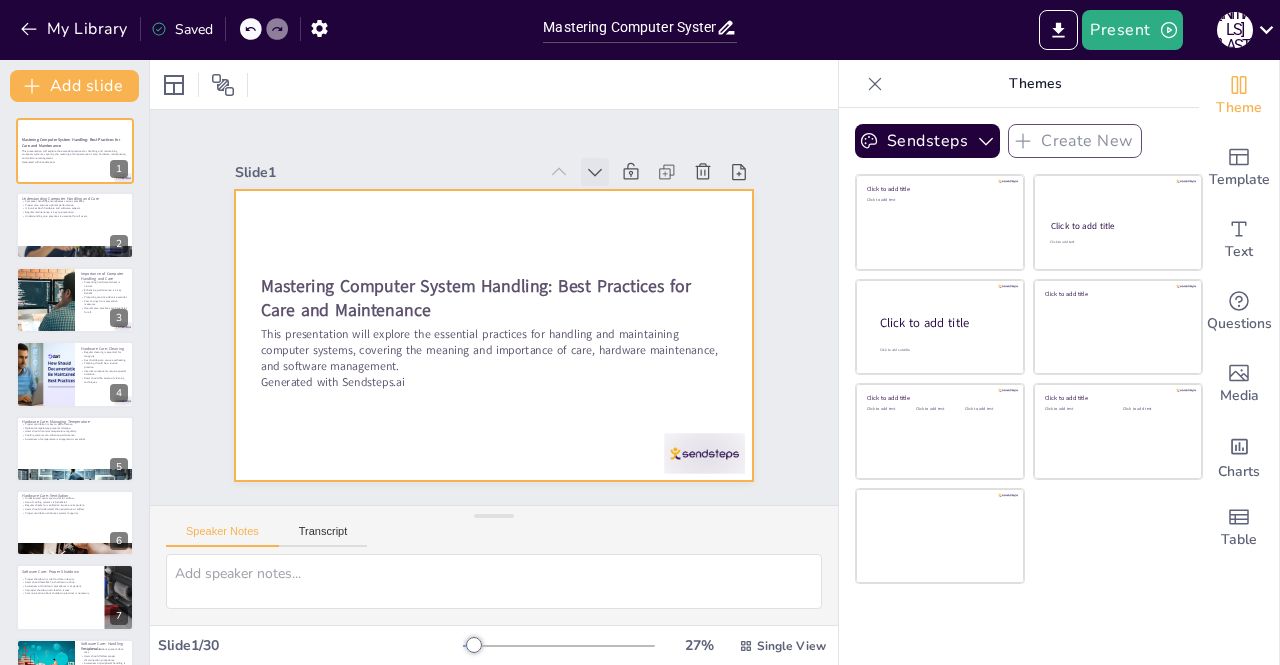 checkbox on "true" 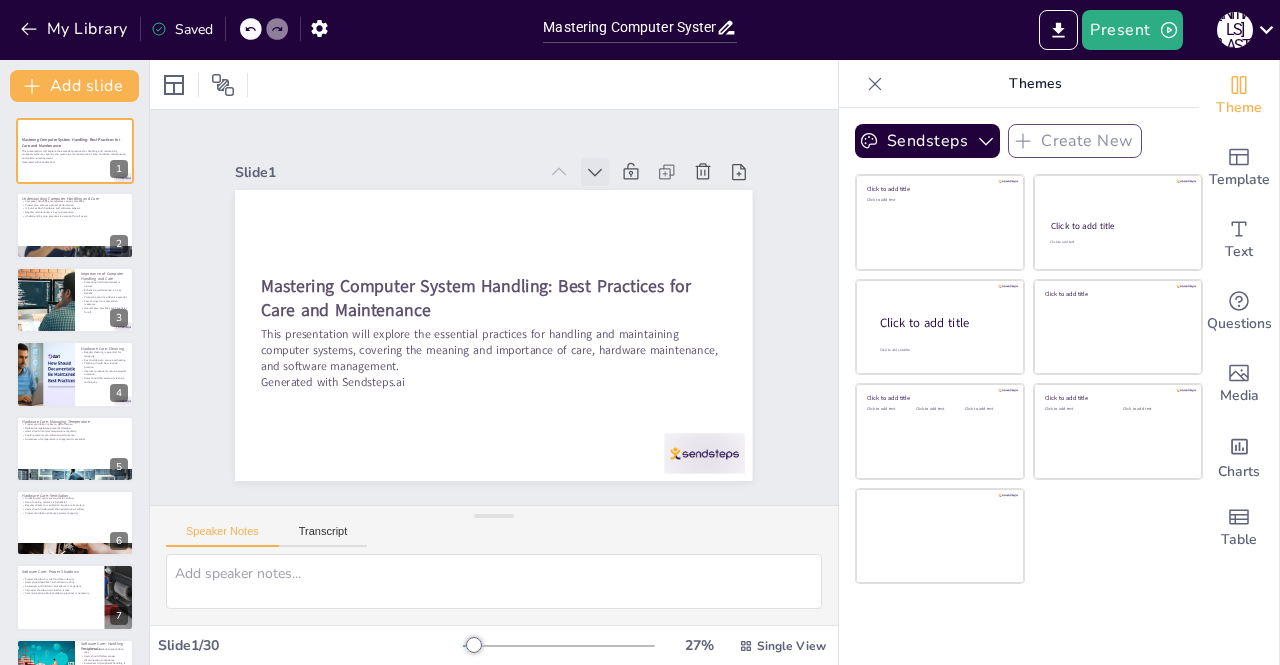 click 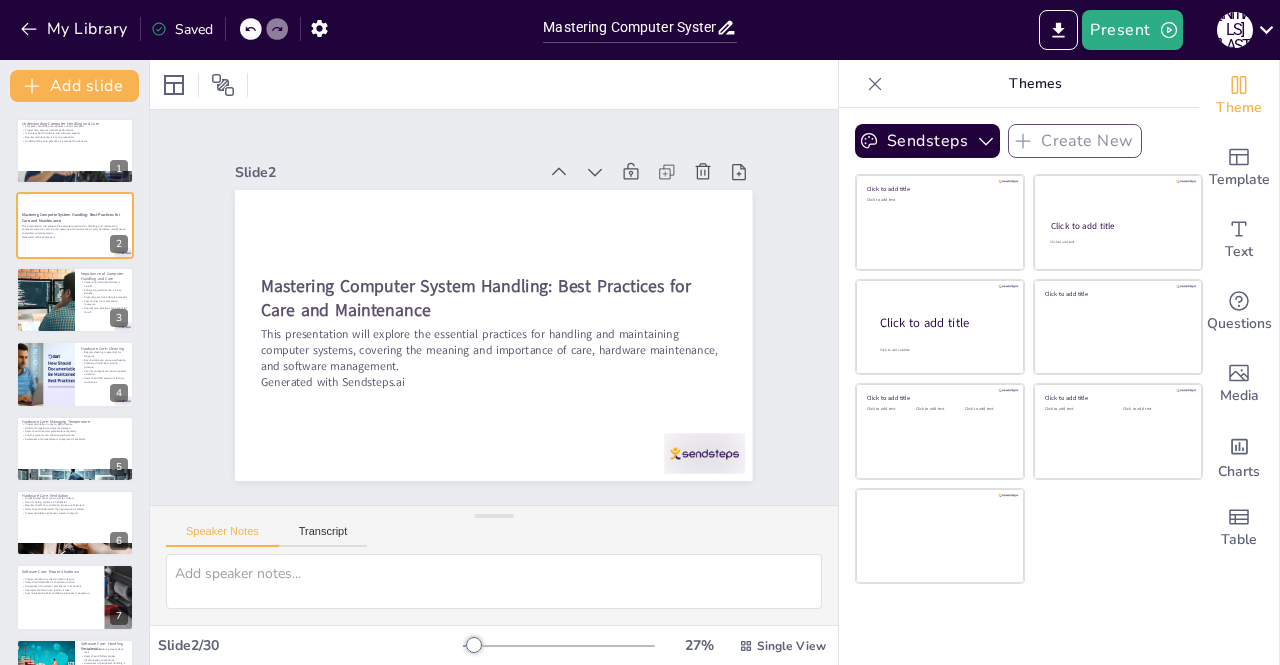 checkbox on "true" 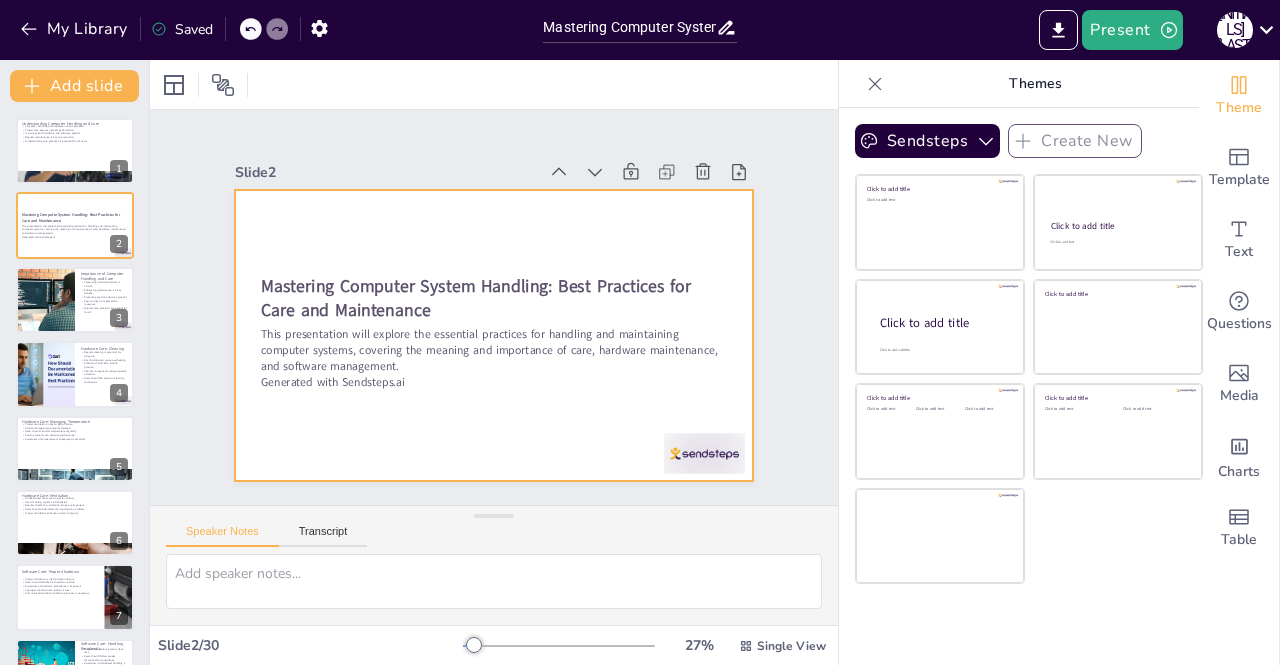 checkbox on "true" 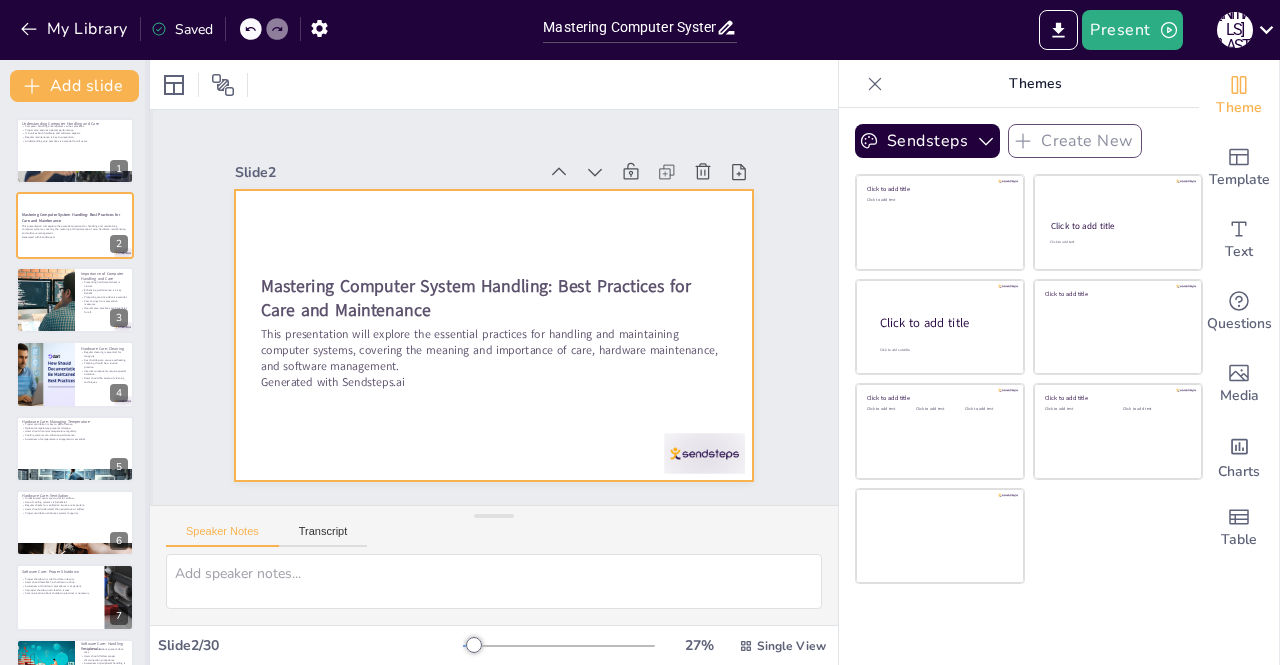 checkbox on "true" 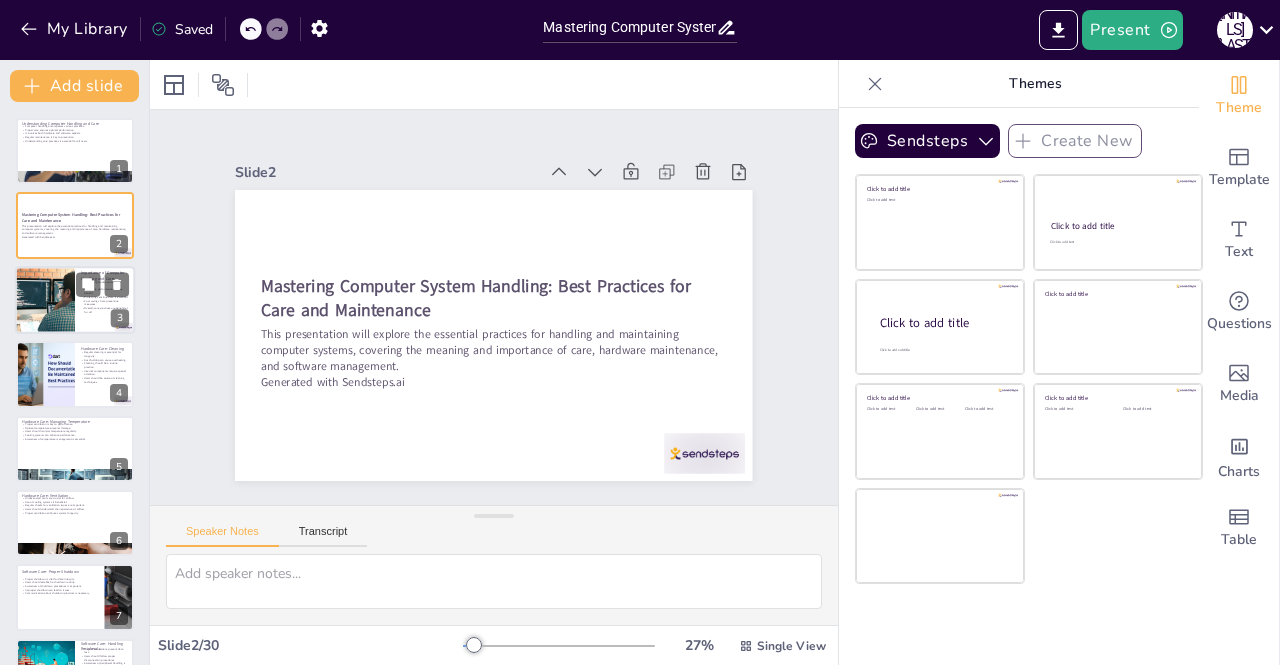 checkbox on "true" 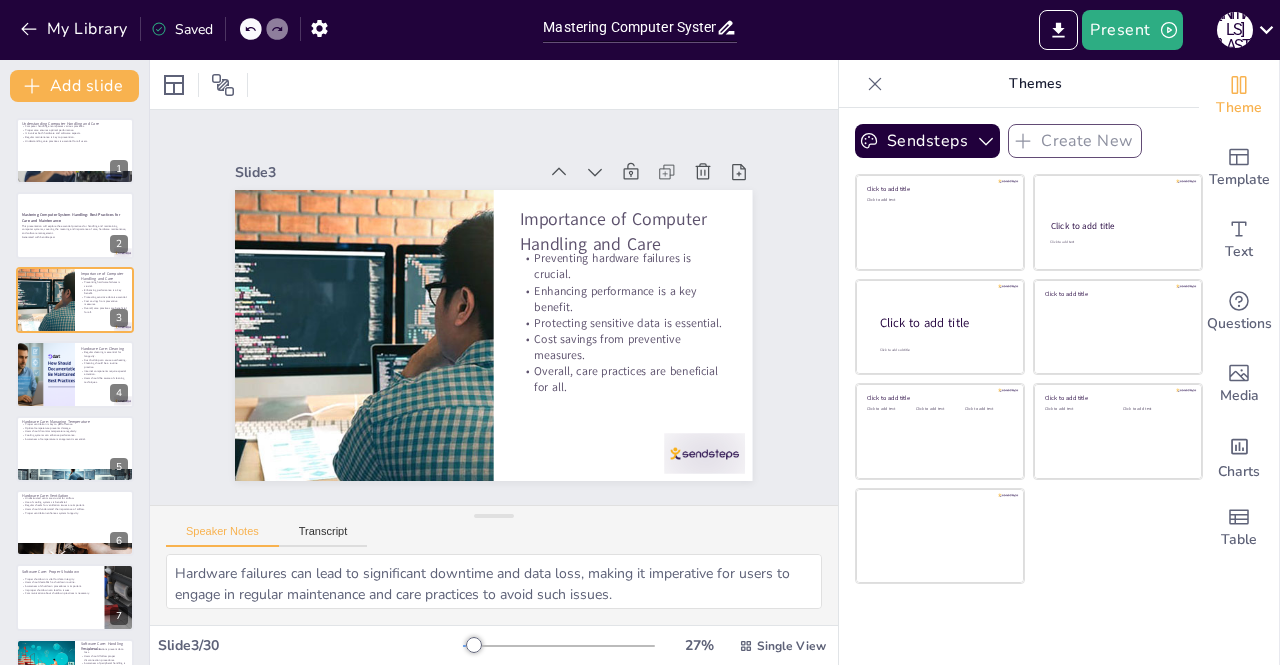 checkbox on "true" 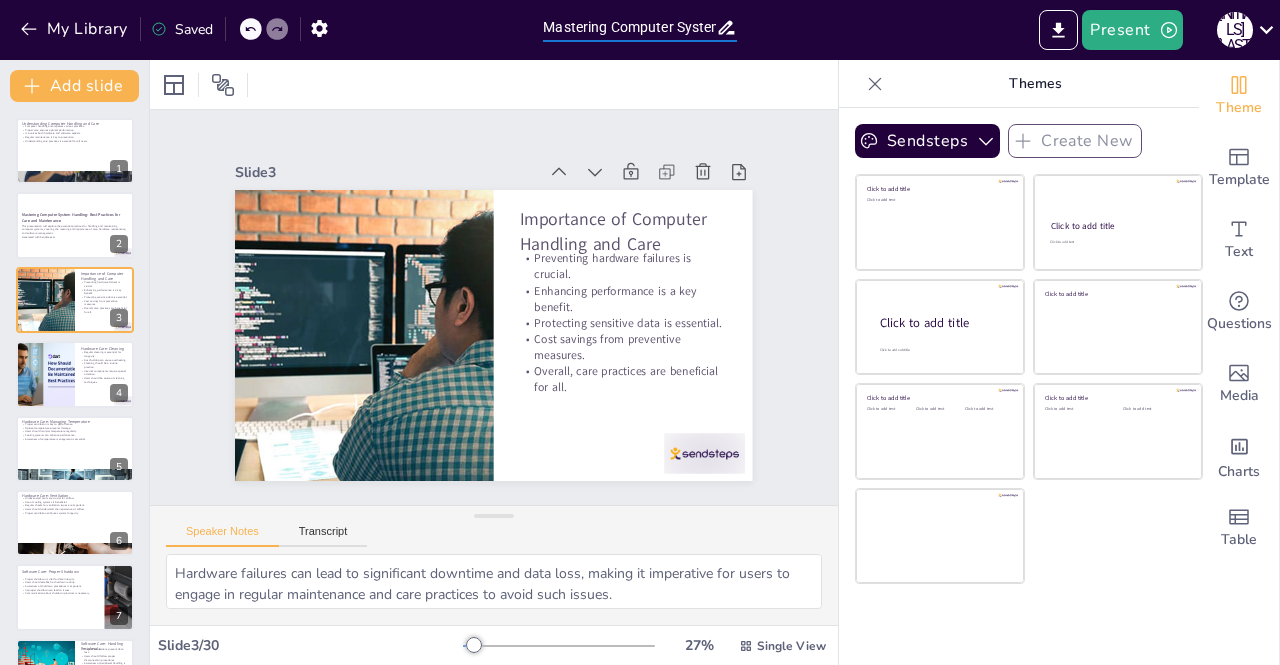 click on "Mastering Computer System Handling: Best Practices for Care and Maintenance" at bounding box center [629, 27] 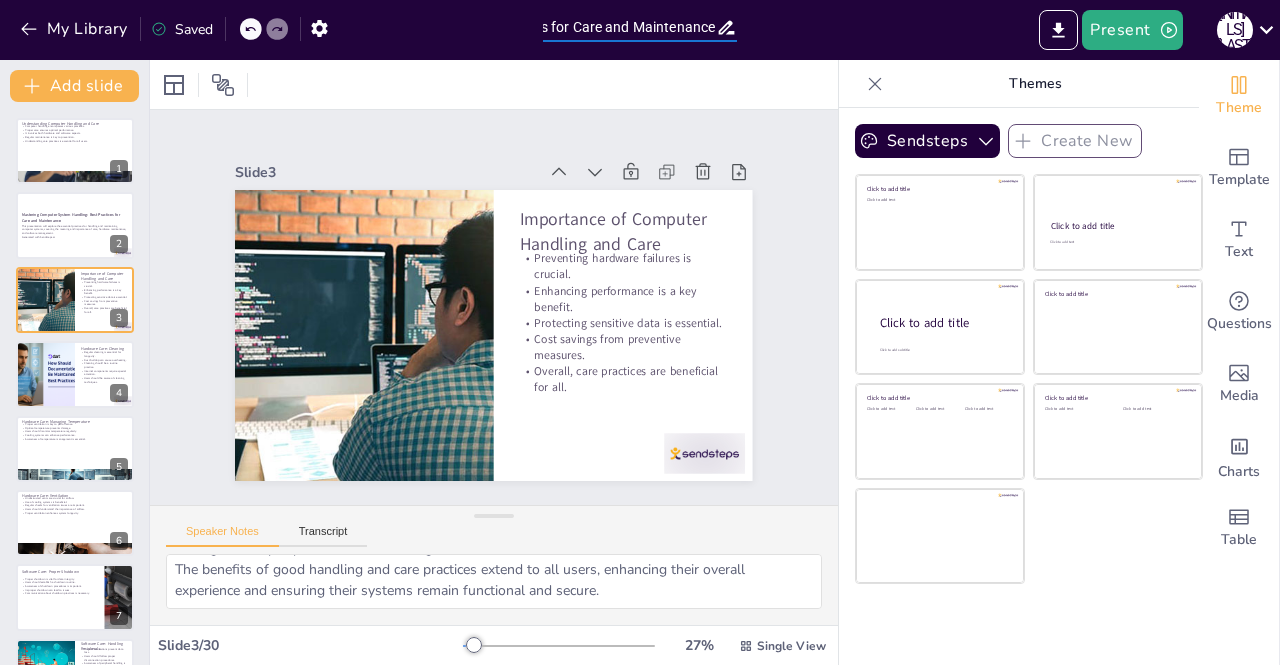 scroll, scrollTop: 0, scrollLeft: 0, axis: both 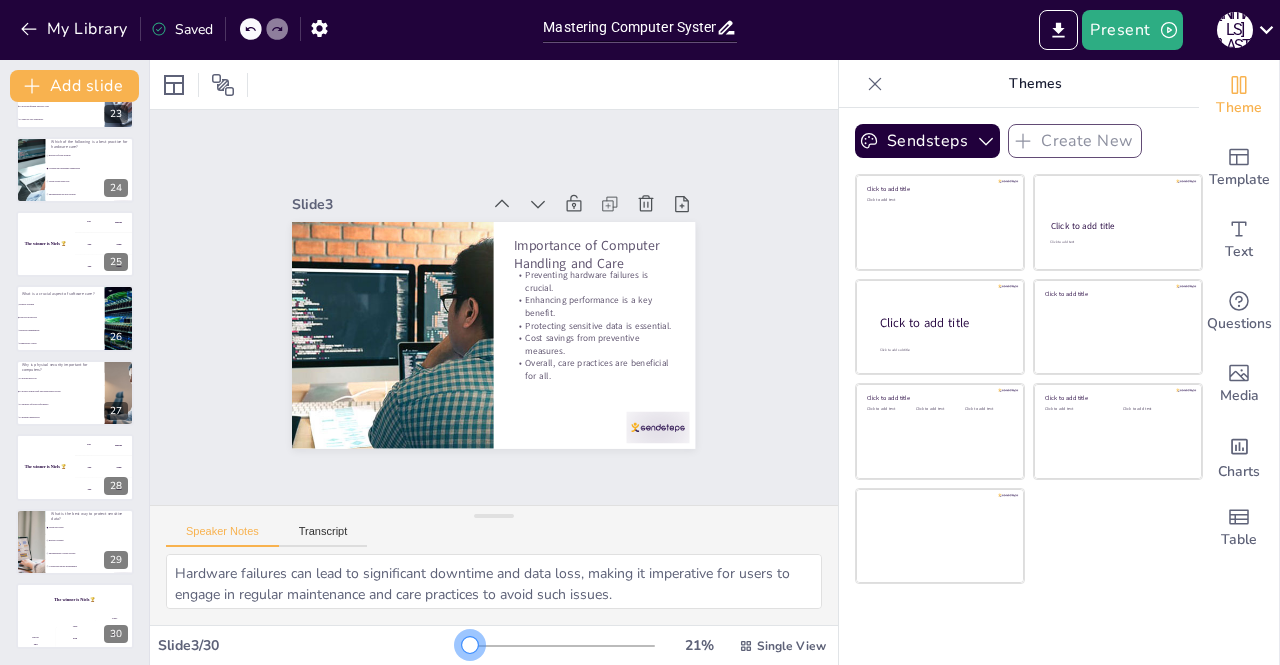 drag, startPoint x: 456, startPoint y: 639, endPoint x: 454, endPoint y: 627, distance: 12.165525 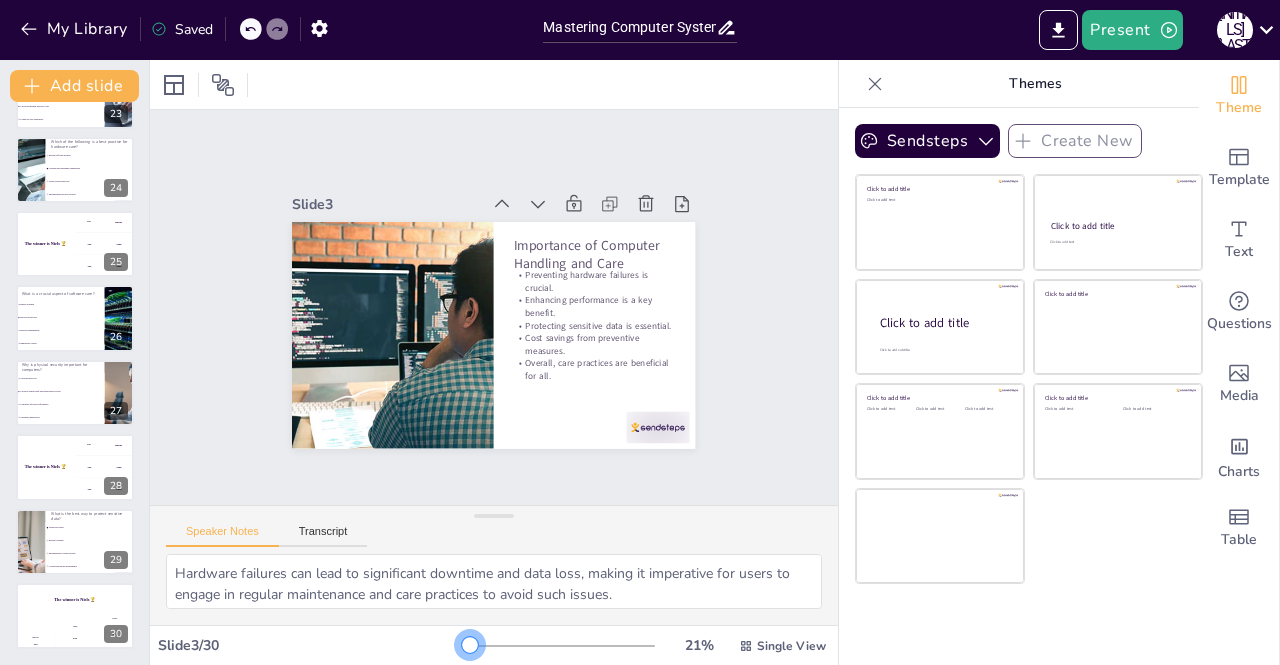 click on "Slide 3 / 30 21 % Single View" at bounding box center (494, 645) 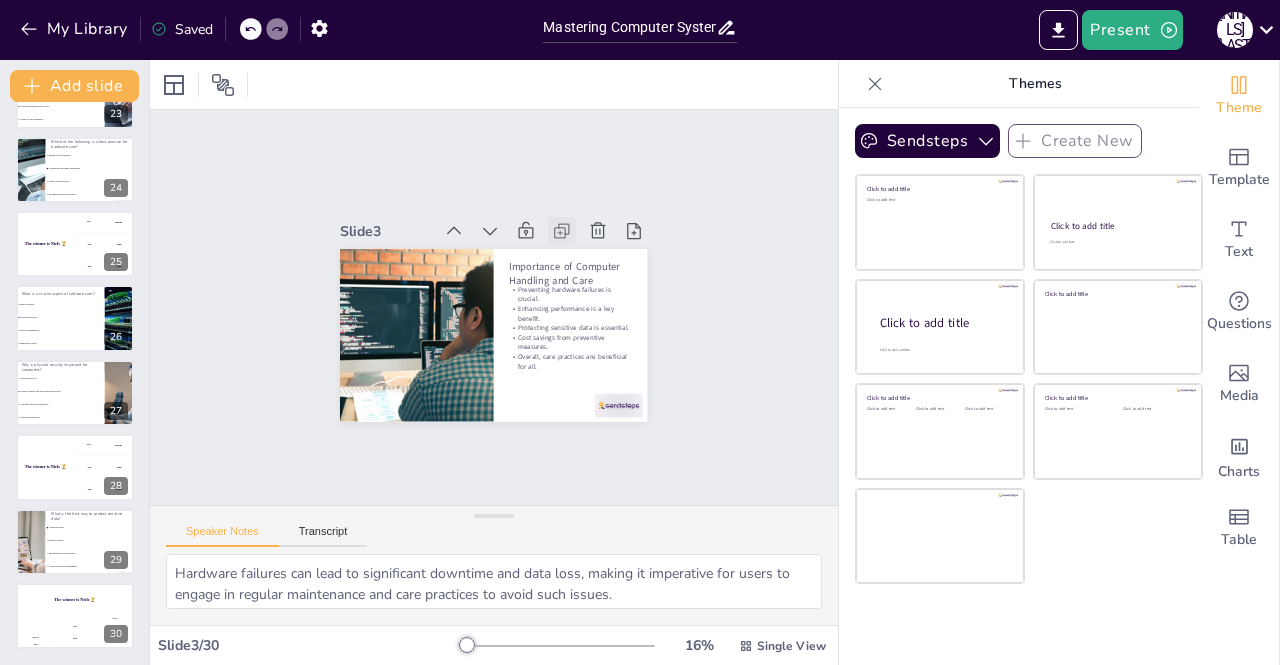 click 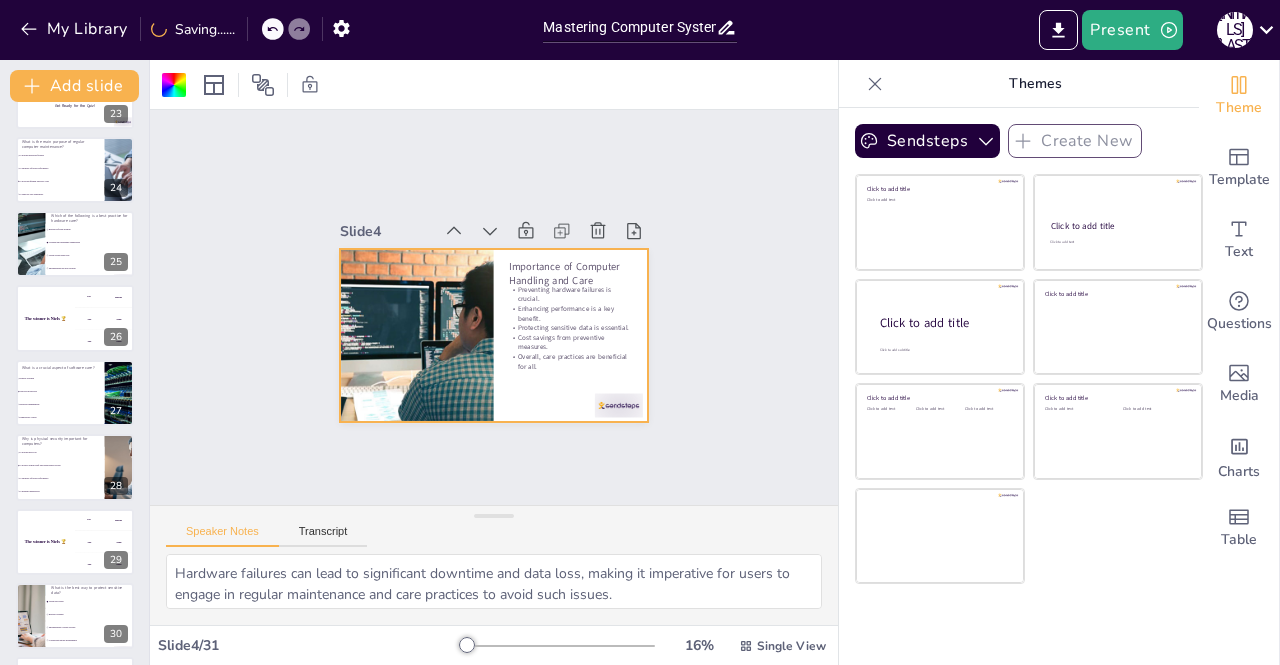 click 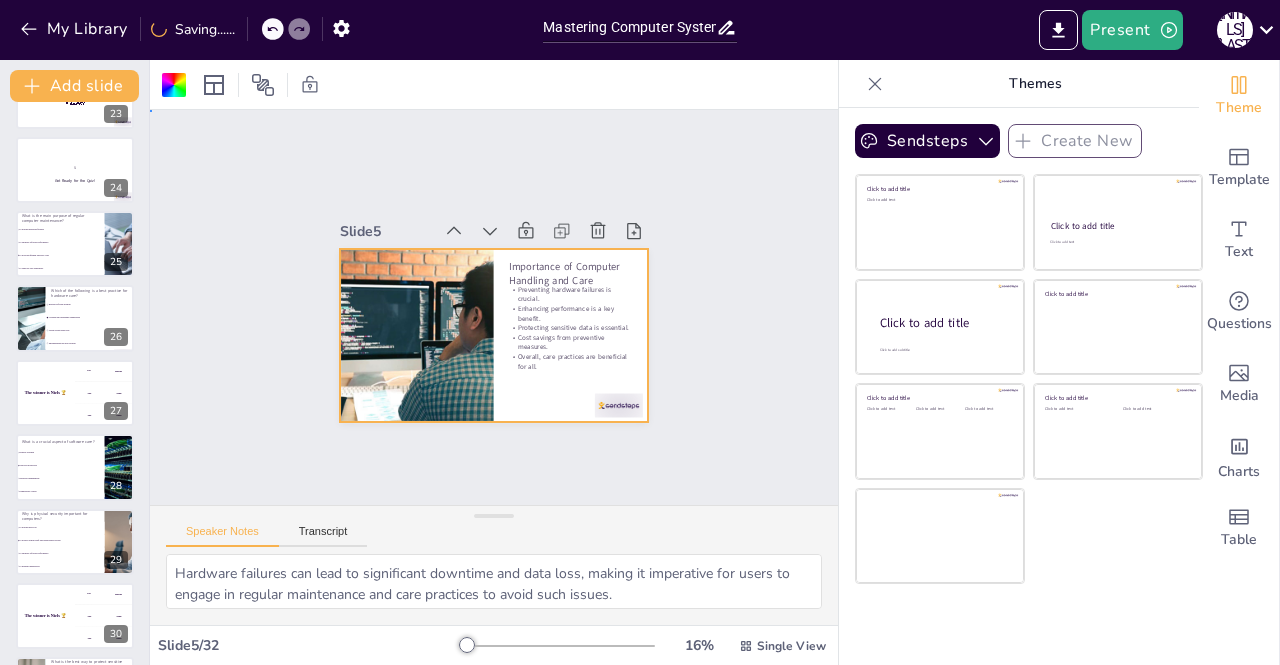 click on "Slide 1 Understanding Computer Handling and Care Computer handling encompasses various practices. Proper care ensures optimal performance. It involves both hardware and software aspects. Regular maintenance is key to prevention. Understanding care practices is essential for all users. Slide 2 Mastering Computer System Handling: Best Practices for Care and Maintenance This presentation will explore the essential practices for handling and maintaining computer systems, covering the meaning and importance of care, hardware maintenance, and software management. Generated with Sendsteps.ai Slide 3 Importance of Computer Handling and Care Preventing hardware failures is crucial. Enhancing performance is a key benefit. Protecting sensitive data is essential. Cost savings from preventive measures. Overall, care practices are beneficial for all. Slide 4 Importance of Computer Handling and Care Preventing hardware failures is crucial. Enhancing performance is a key benefit. Protecting sensitive data is essential. 5" at bounding box center (493, 308) 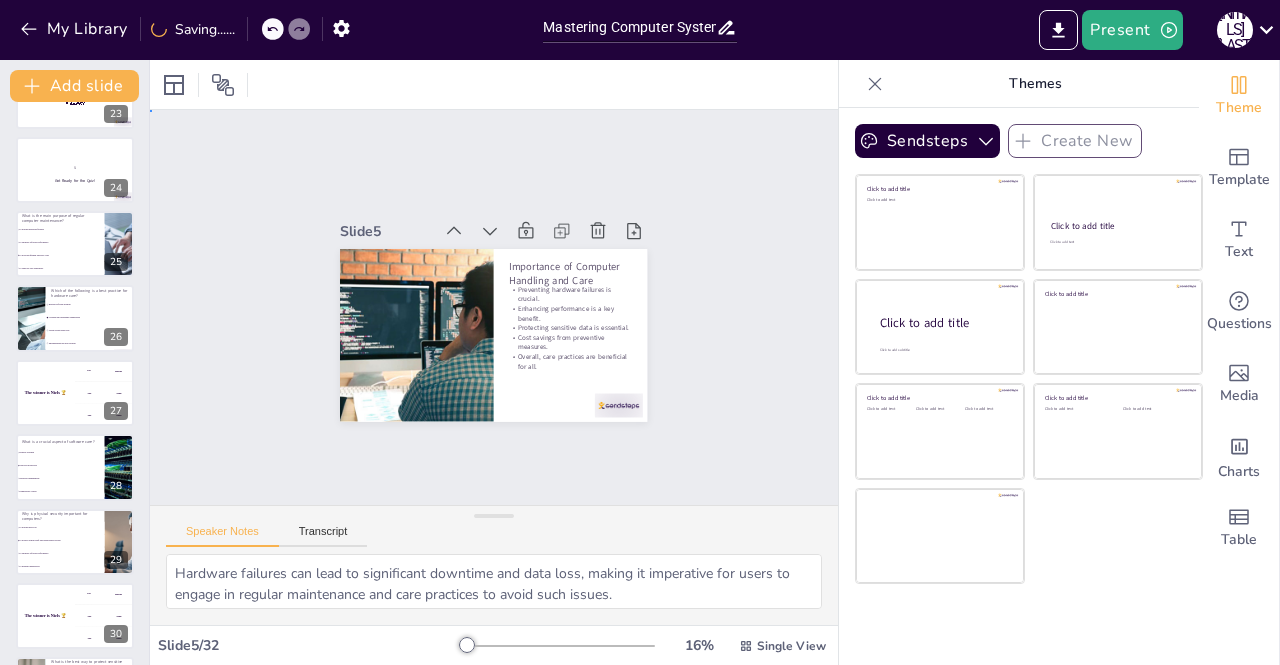 click on "Slide 1 Understanding Computer Handling and Care Computer handling encompasses various practices. Proper care ensures optimal performance. It involves both hardware and software aspects. Regular maintenance is key to prevention. Understanding care practices is essential for all users. Slide 2 Mastering Computer System Handling: Best Practices for Care and Maintenance This presentation will explore the essential practices for handling and maintaining computer systems, covering the meaning and importance of care, hardware maintenance, and software management. Generated with Sendsteps.ai Slide 3 Importance of Computer Handling and Care Preventing hardware failures is crucial. Enhancing performance is a key benefit. Protecting sensitive data is essential. Cost savings from preventive measures. Overall, care practices are beneficial for all. Slide 4 Importance of Computer Handling and Care Preventing hardware failures is crucial. Enhancing performance is a key benefit. Protecting sensitive data is essential. 5" at bounding box center [494, 308] 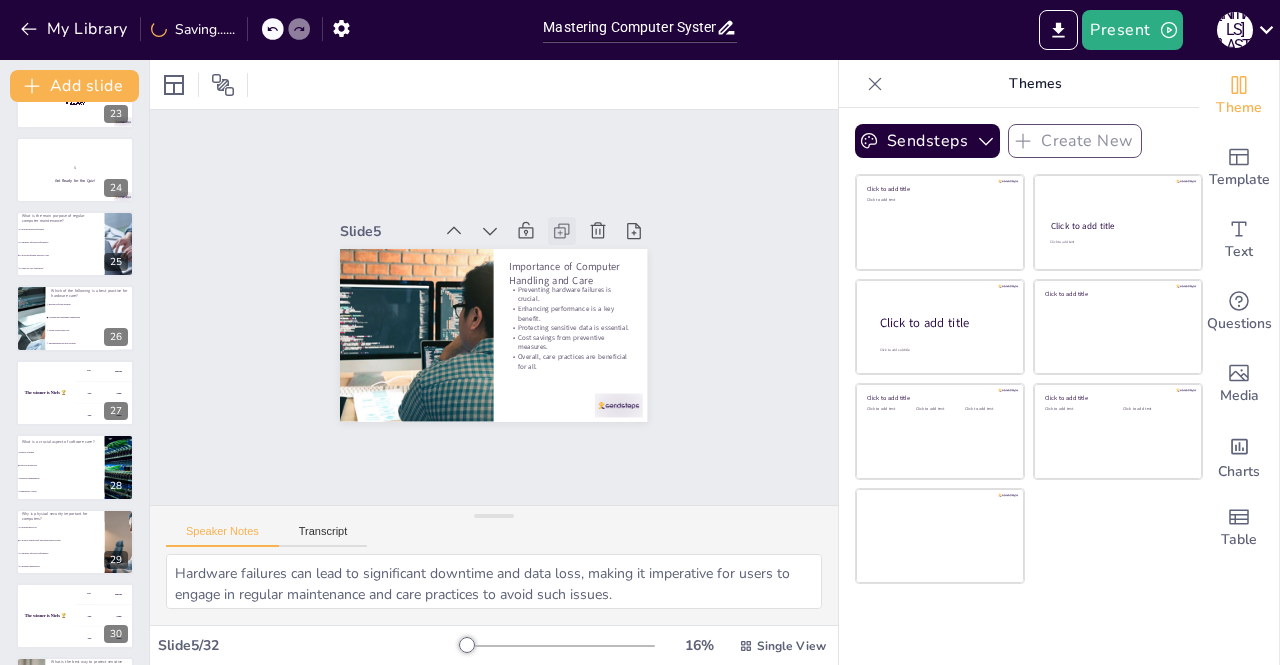 click 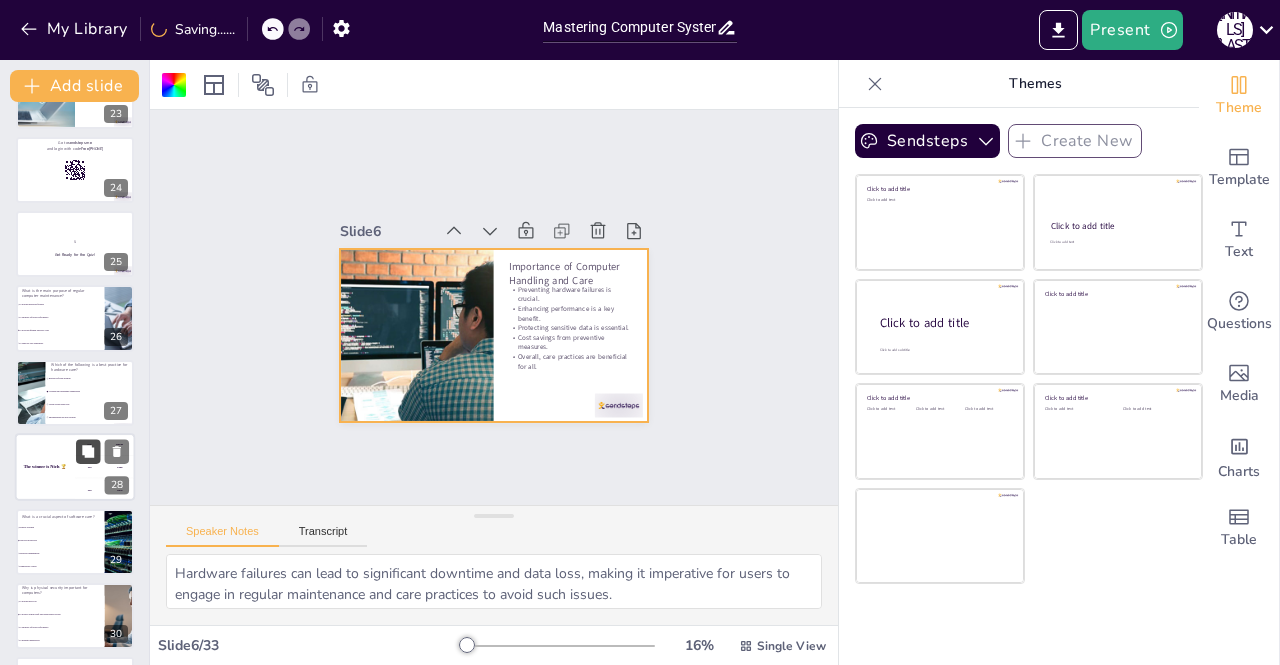 click at bounding box center [88, 452] 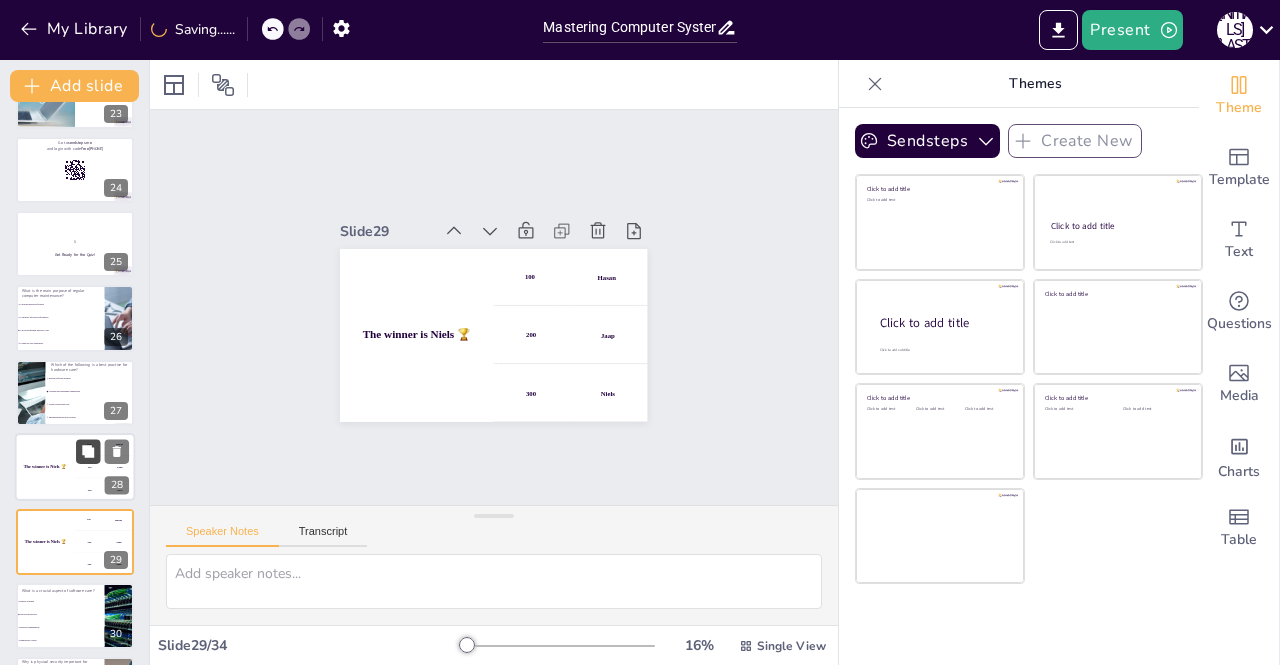 scroll, scrollTop: 1850, scrollLeft: 0, axis: vertical 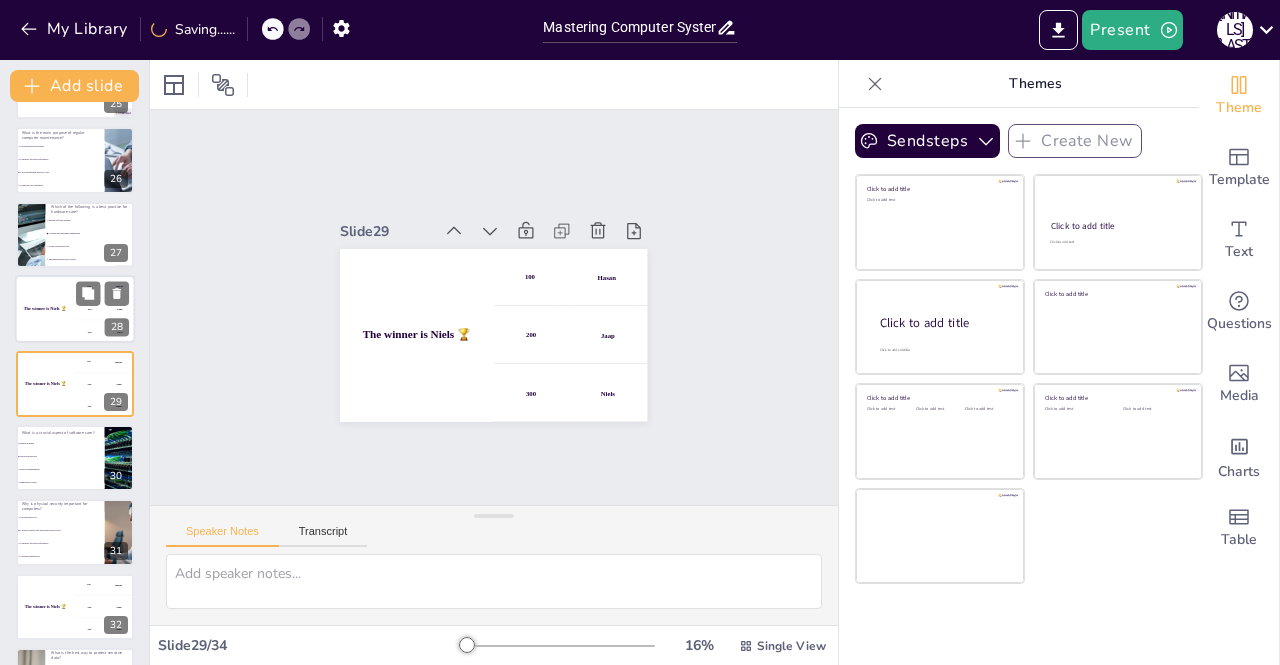 click on "The winner is   Niels 🏆" at bounding box center (45, 308) 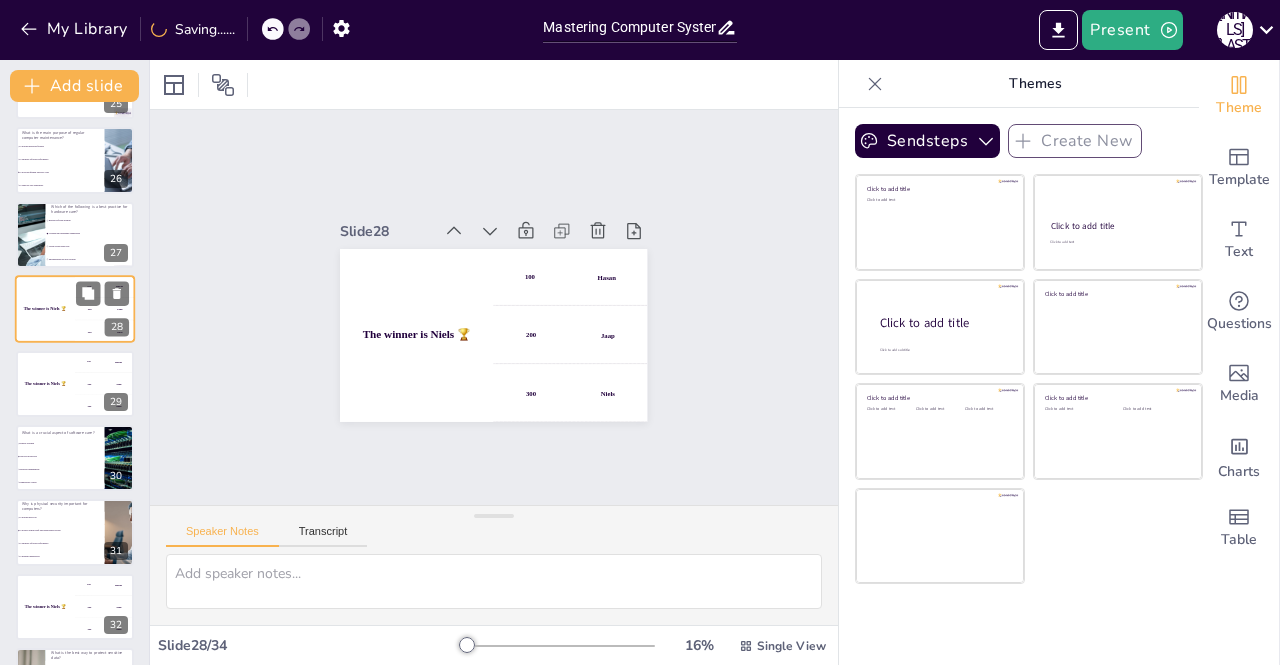 scroll, scrollTop: 1776, scrollLeft: 0, axis: vertical 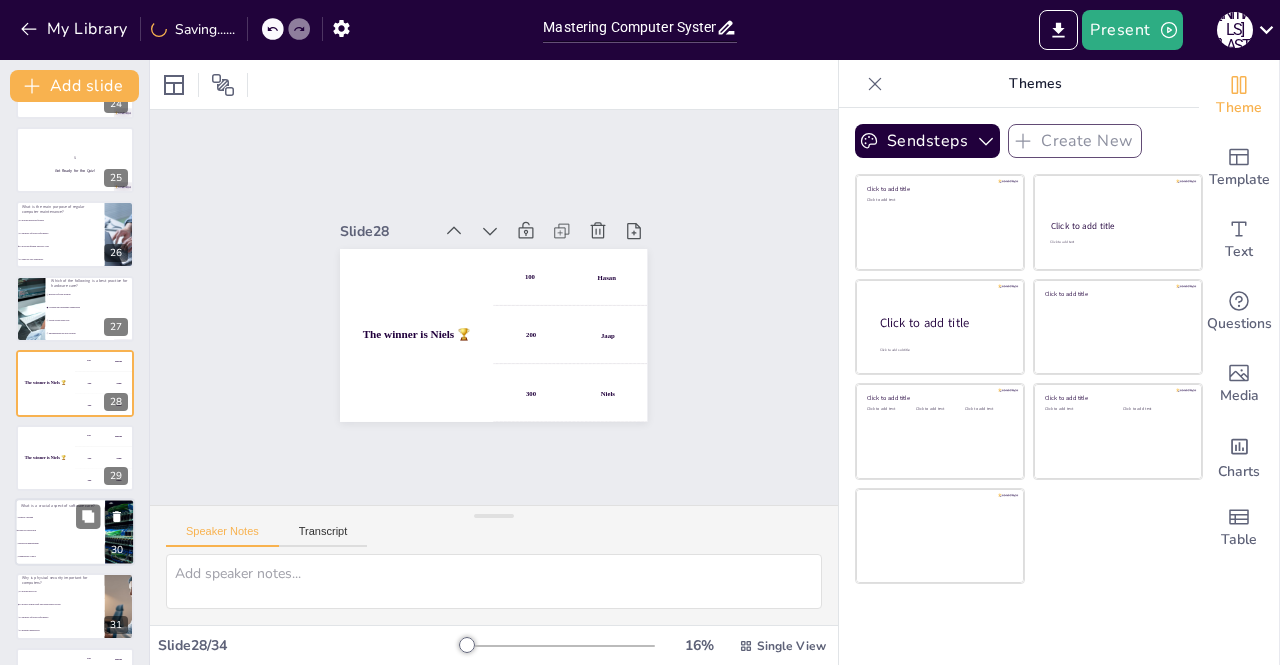 click on "Password protection" at bounding box center [60, 530] 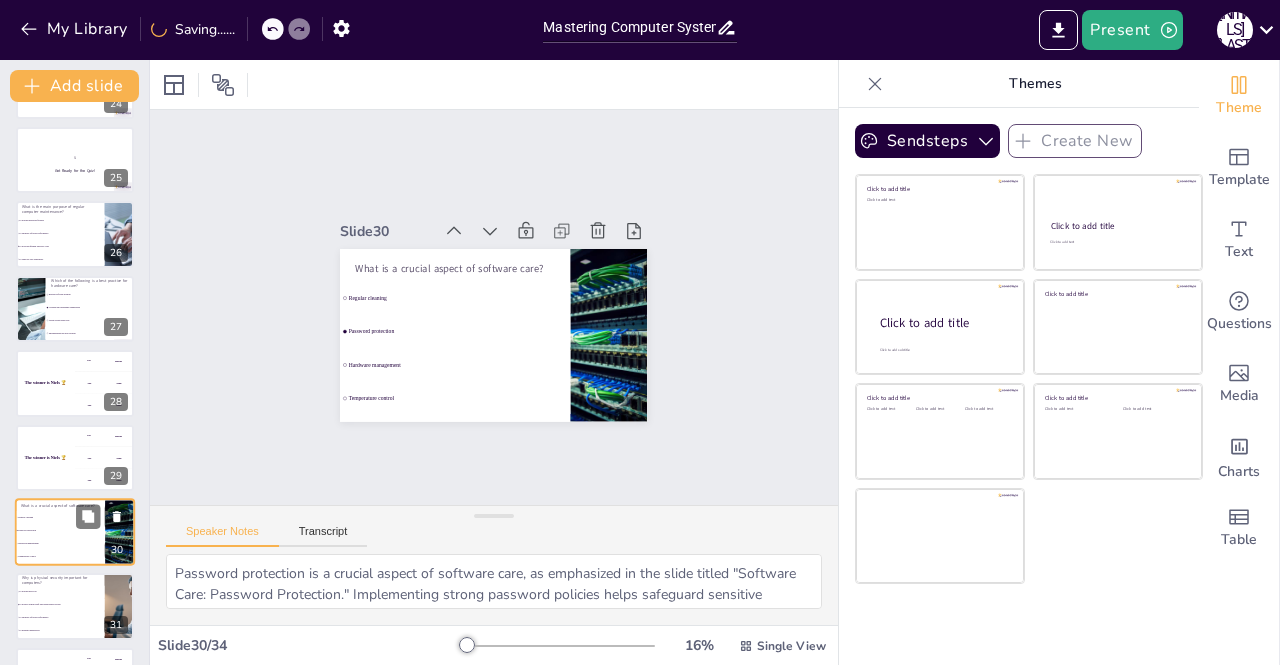 scroll, scrollTop: 1924, scrollLeft: 0, axis: vertical 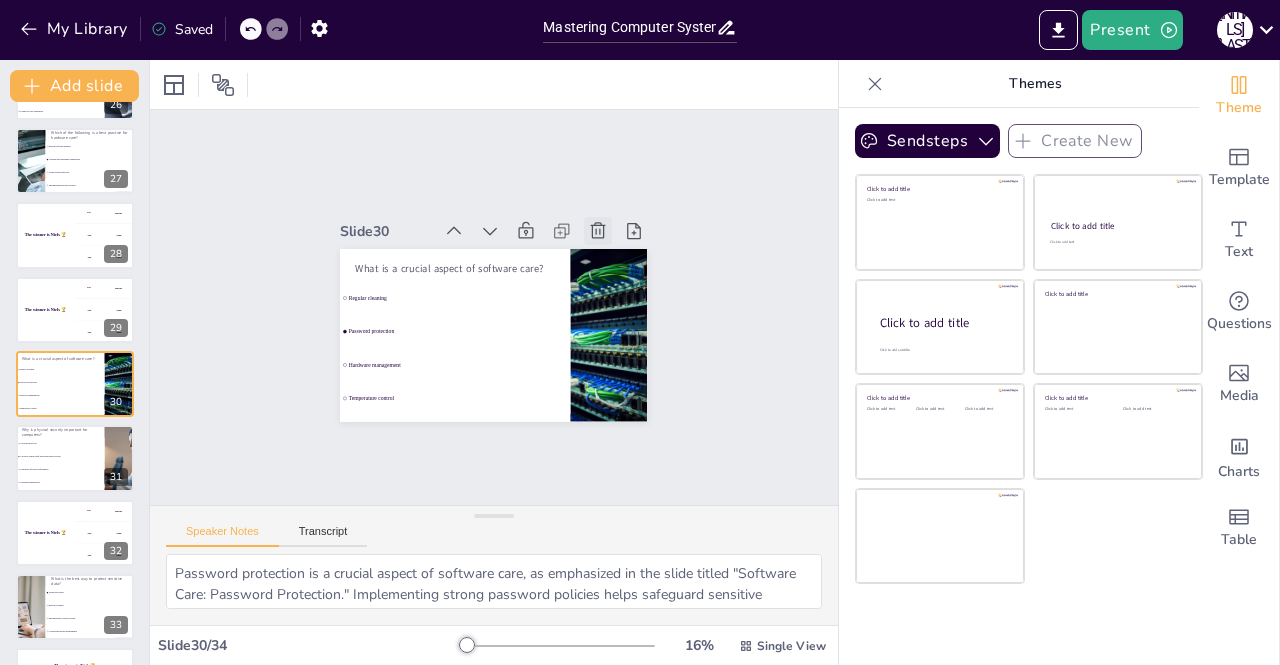 click 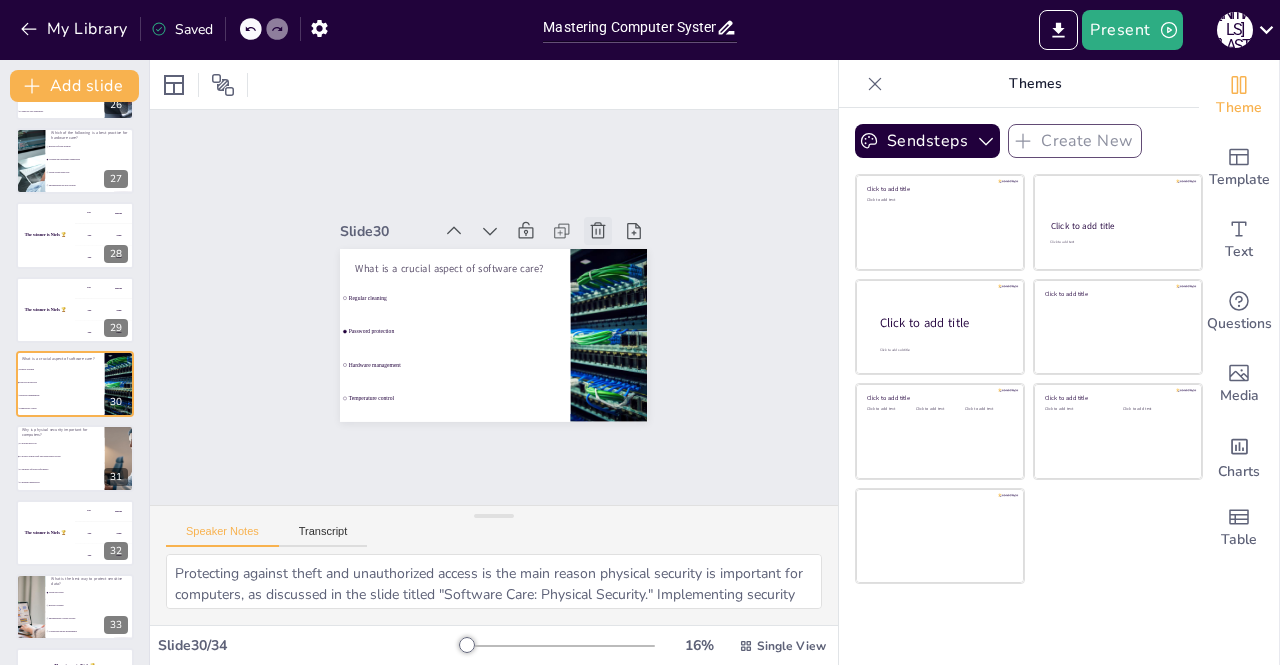 scroll, scrollTop: 1915, scrollLeft: 0, axis: vertical 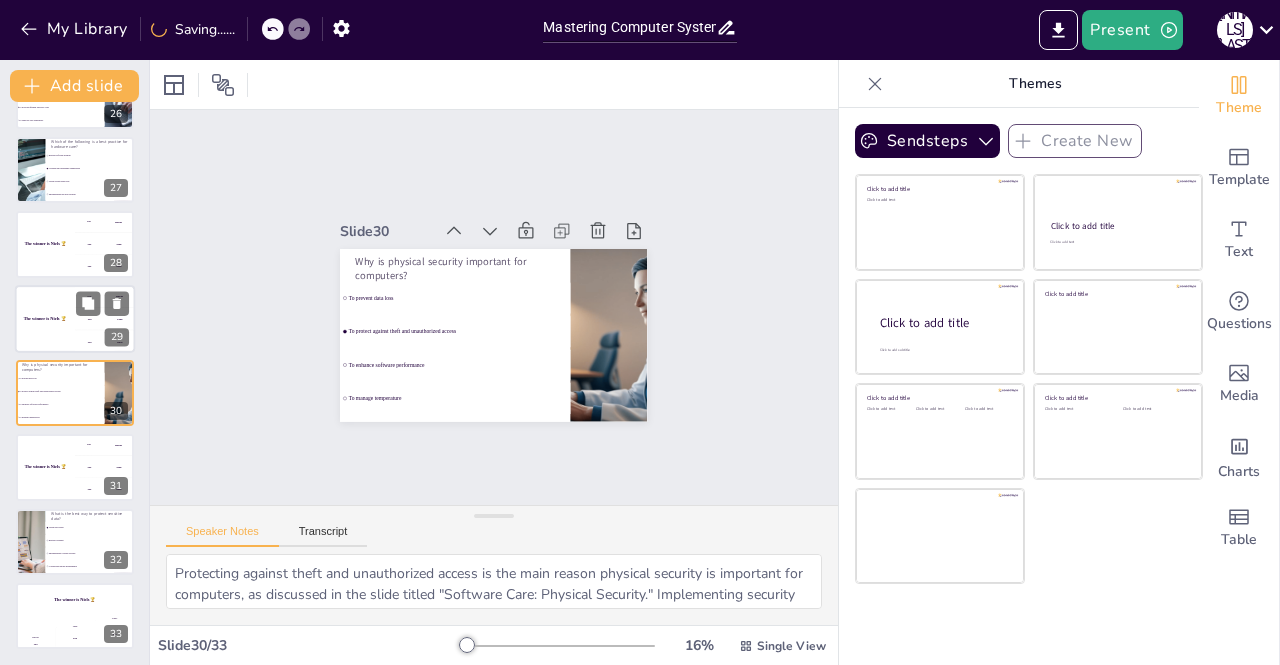 click on "The winner is   Niels 🏆" at bounding box center (45, 319) 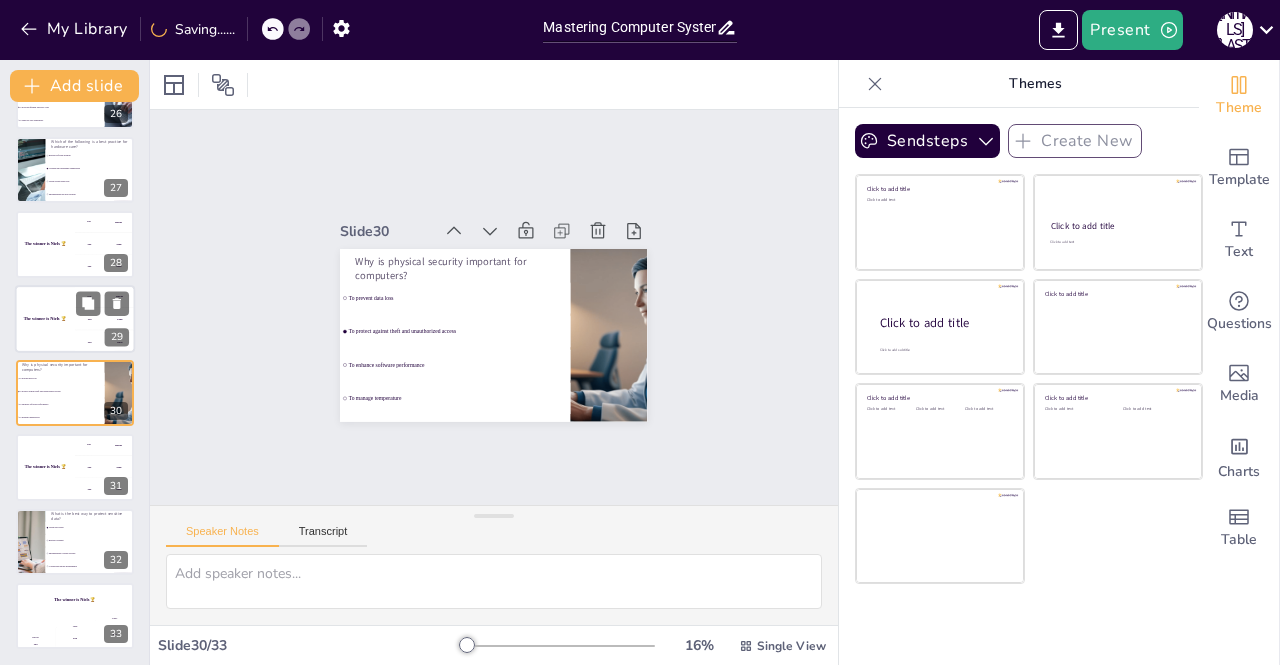 scroll, scrollTop: 1850, scrollLeft: 0, axis: vertical 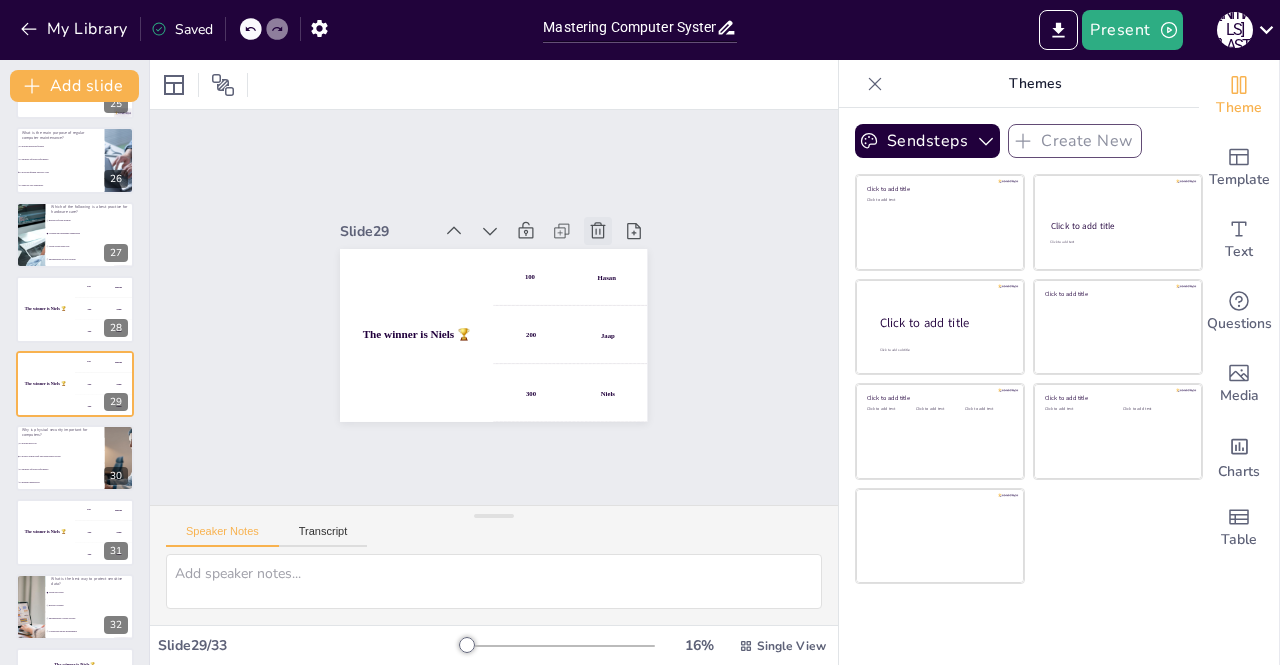 click 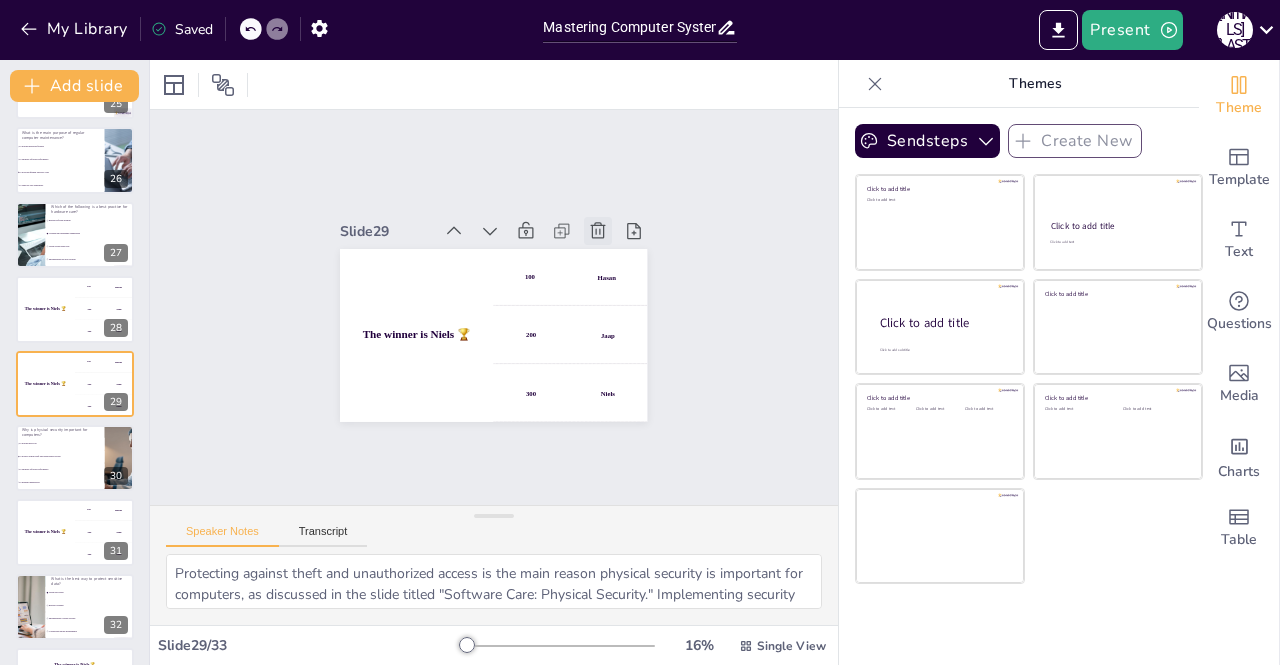scroll, scrollTop: 1840, scrollLeft: 0, axis: vertical 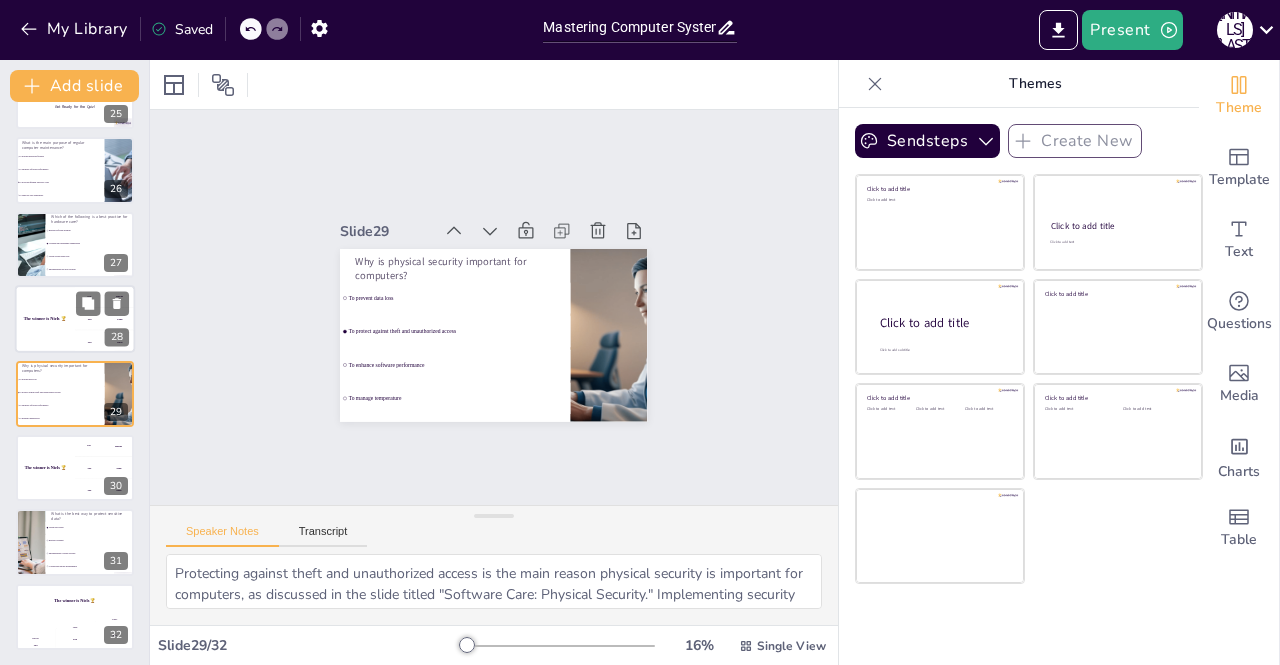 click on "The winner is   Niels 🏆" at bounding box center (45, 319) 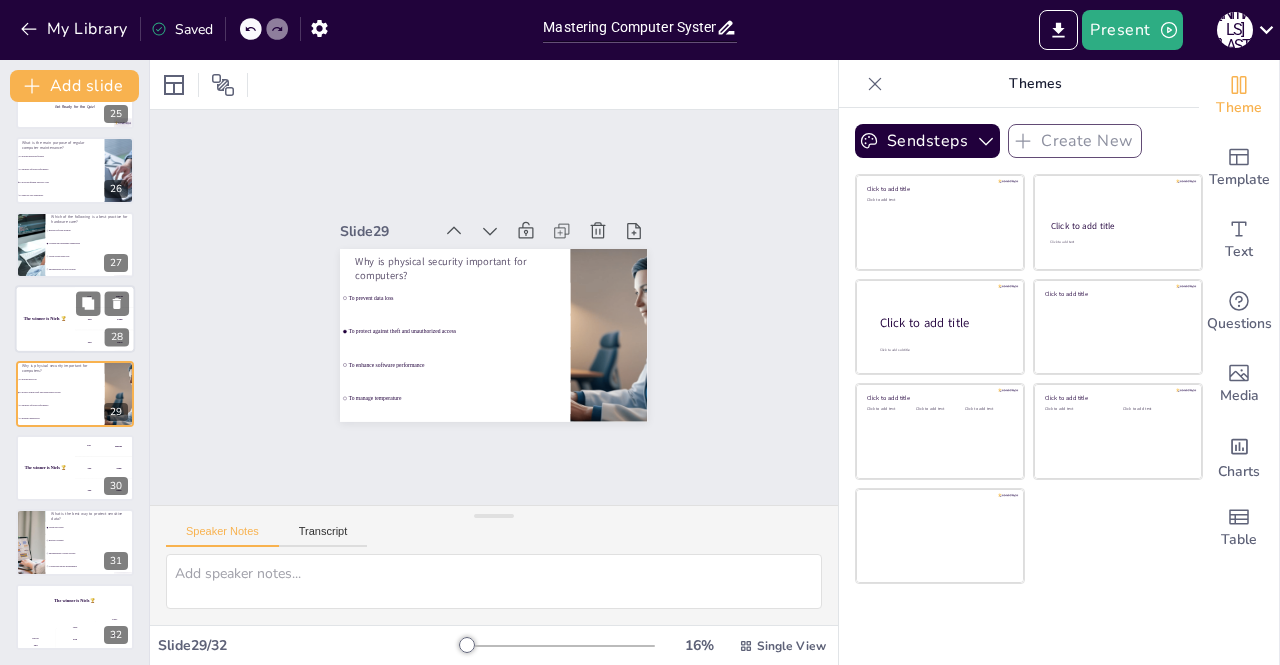 scroll, scrollTop: 1776, scrollLeft: 0, axis: vertical 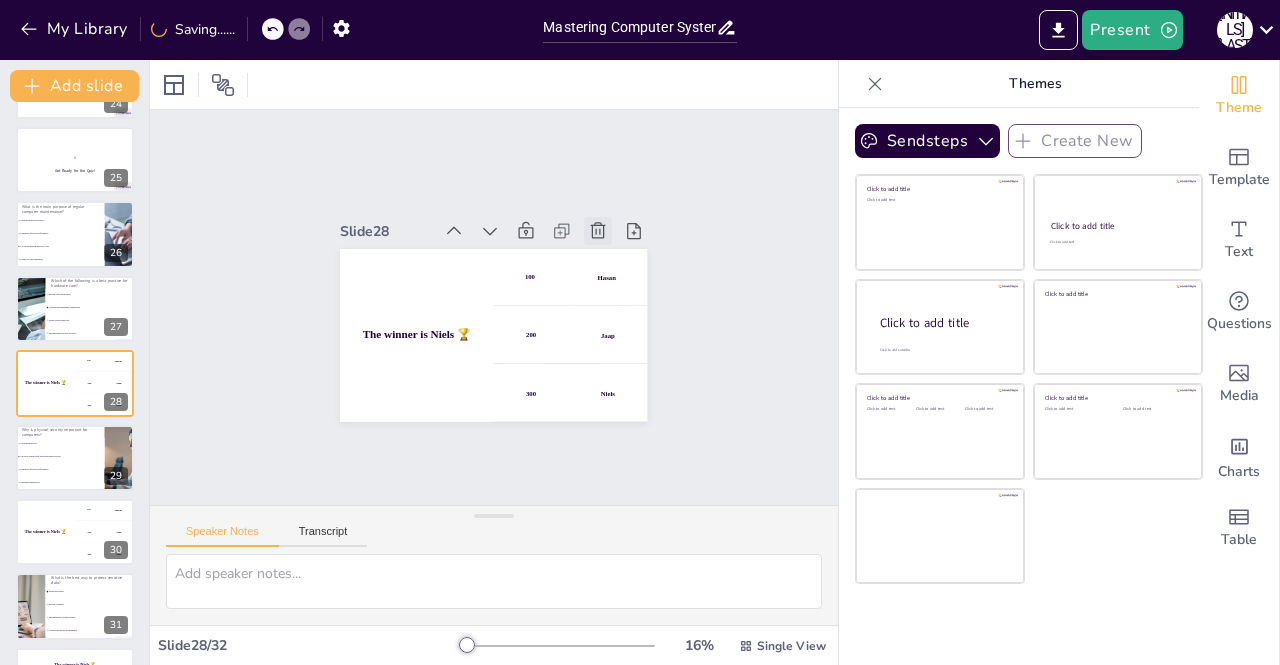 click 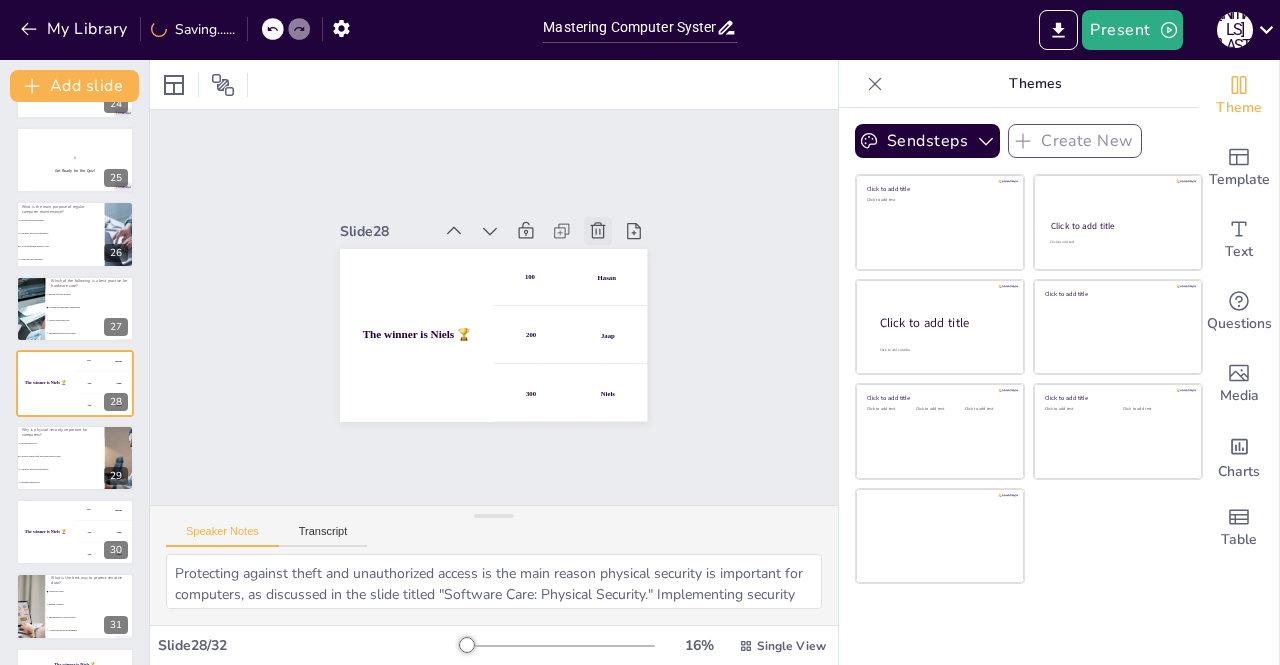 scroll, scrollTop: 1766, scrollLeft: 0, axis: vertical 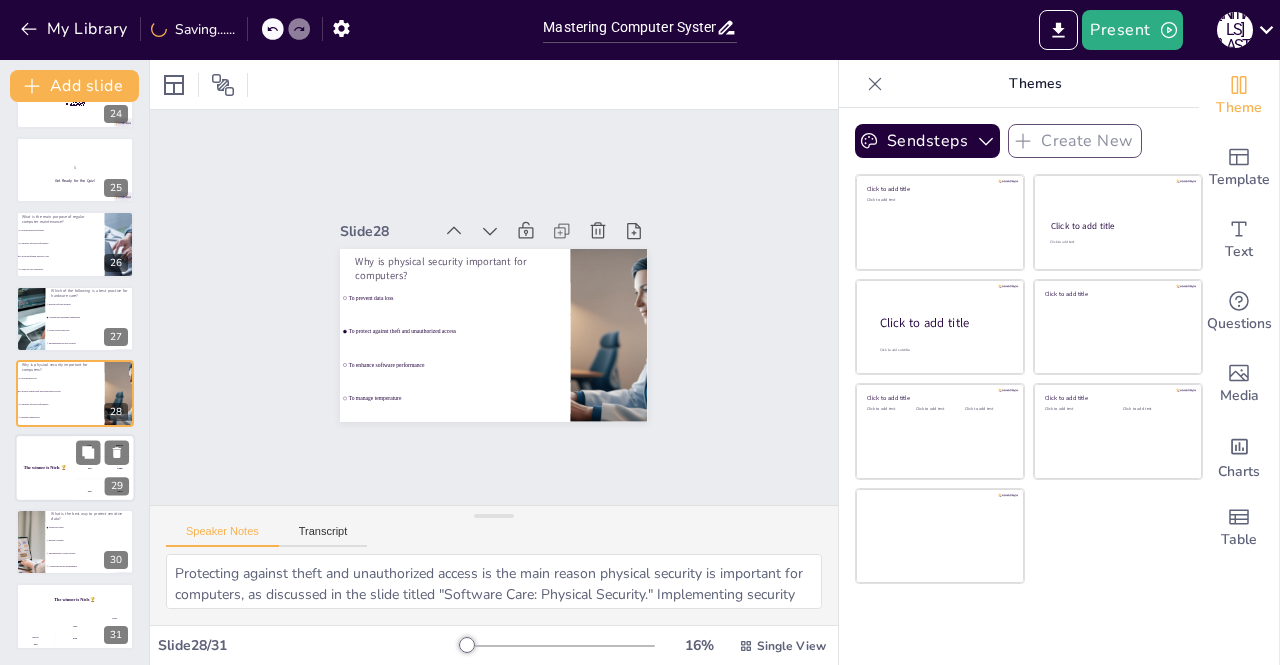 click on "The winner is   Niels 🏆" at bounding box center [45, 467] 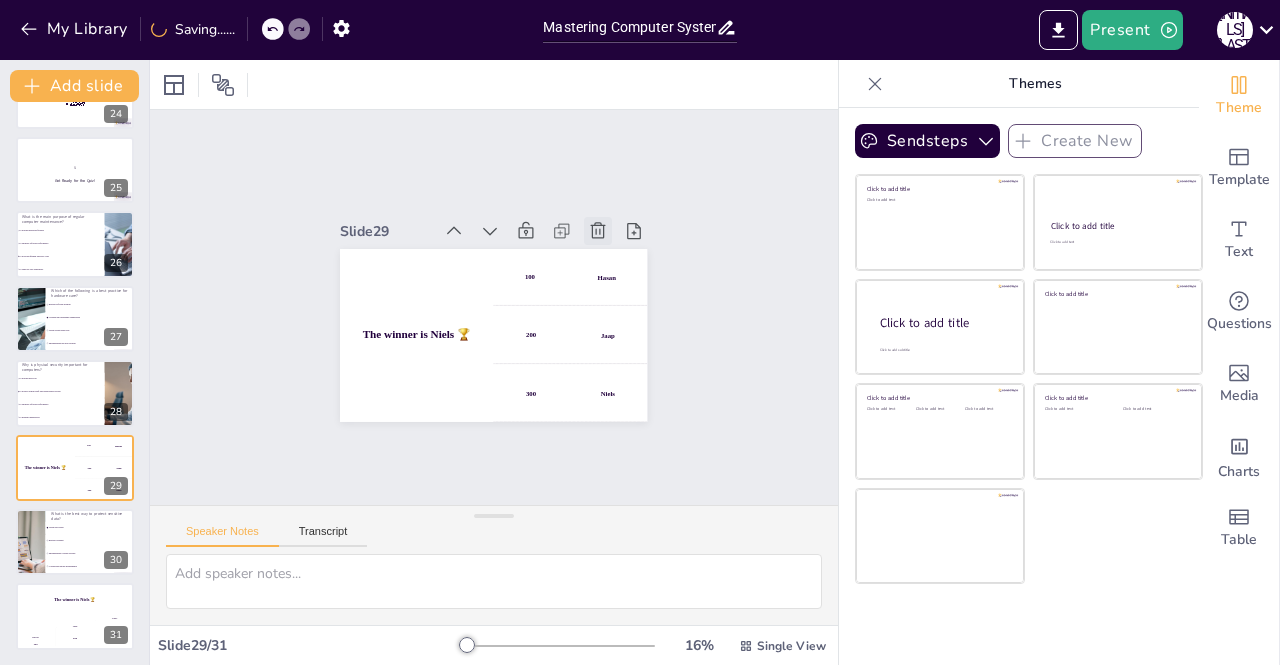 click 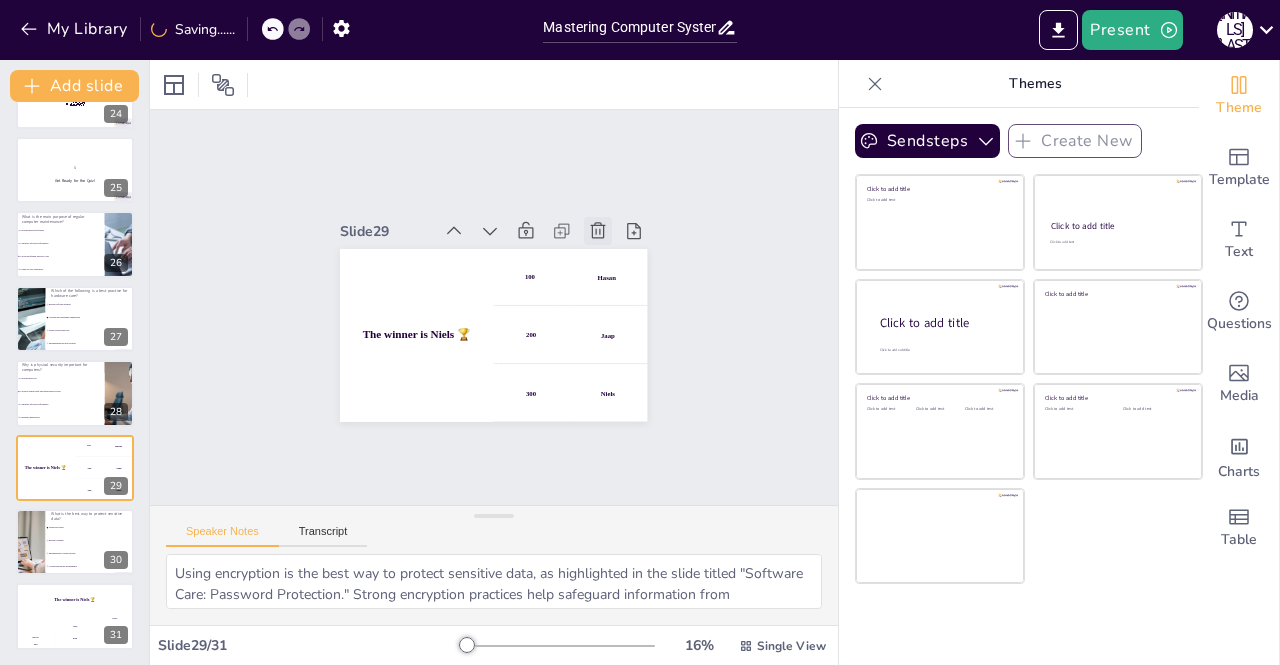 scroll, scrollTop: 1692, scrollLeft: 0, axis: vertical 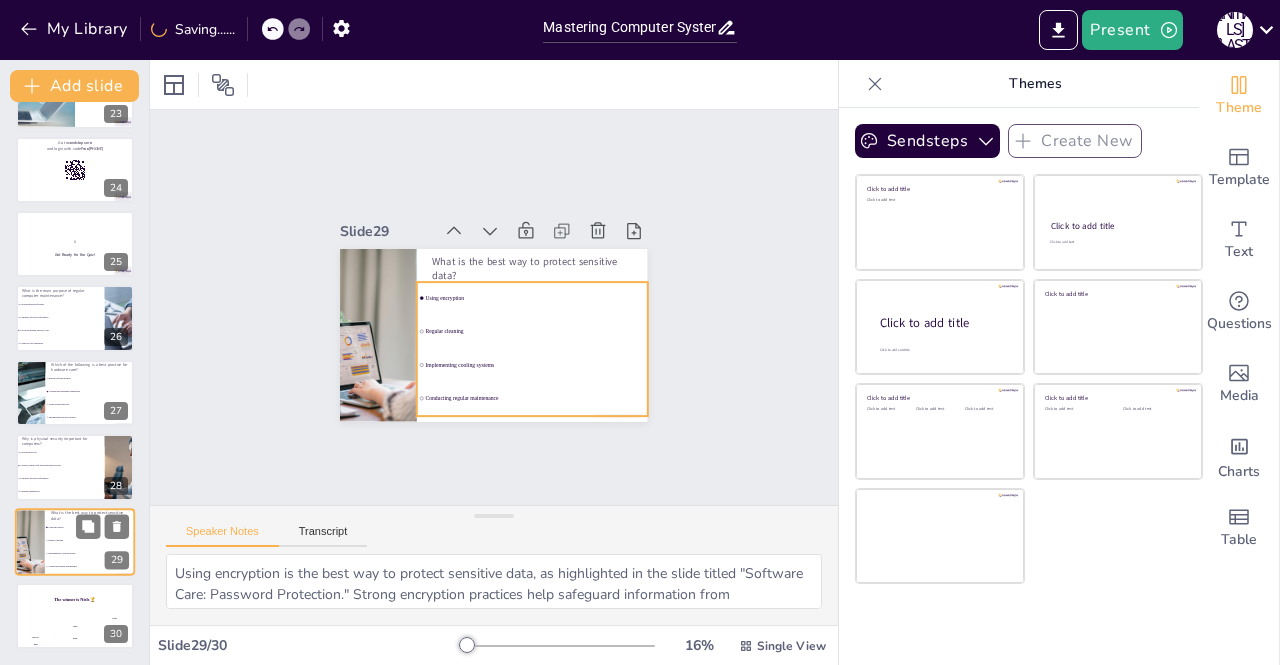 click on "Using encryption" at bounding box center [90, 527] 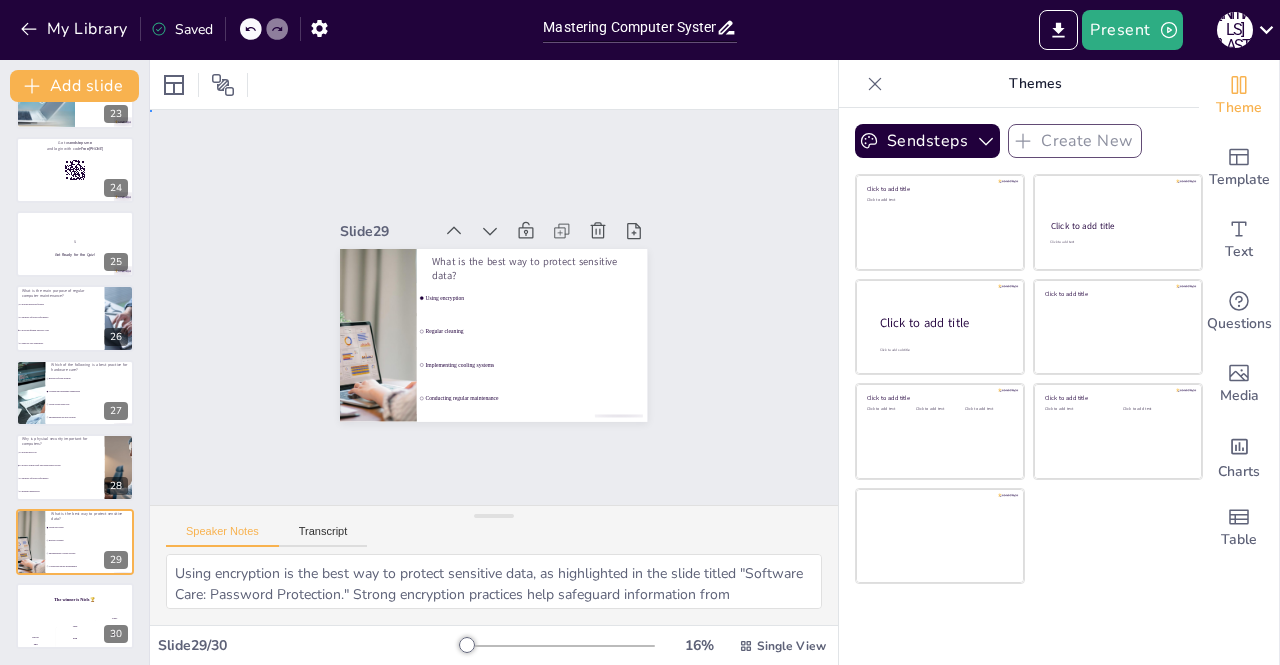 click on "Slide 1 Understanding Computer Handling and Care Computer handling encompasses various practices. Proper care ensures optimal performance. It involves both hardware and software aspects. Regular maintenance is key to prevention. Understanding care practices is essential for all users. Slide 2 Mastering Computer System Handling: Best Practices for Care and Maintenance This presentation will explore the essential practices for handling and maintaining computer systems, covering the meaning and importance of care, hardware maintenance, and software management. Generated with Sendsteps.ai Slide 3 Importance of Computer Handling and Care Preventing hardware failures is crucial. Enhancing performance is a key benefit. Protecting sensitive data is essential. Cost savings from preventive measures. Overall, care practices are beneficial for all. Slide 4 Importance of Computer Handling and Care Preventing hardware failures is crucial. Enhancing performance is a key benefit. Protecting sensitive data is essential. 5" at bounding box center (494, 307) 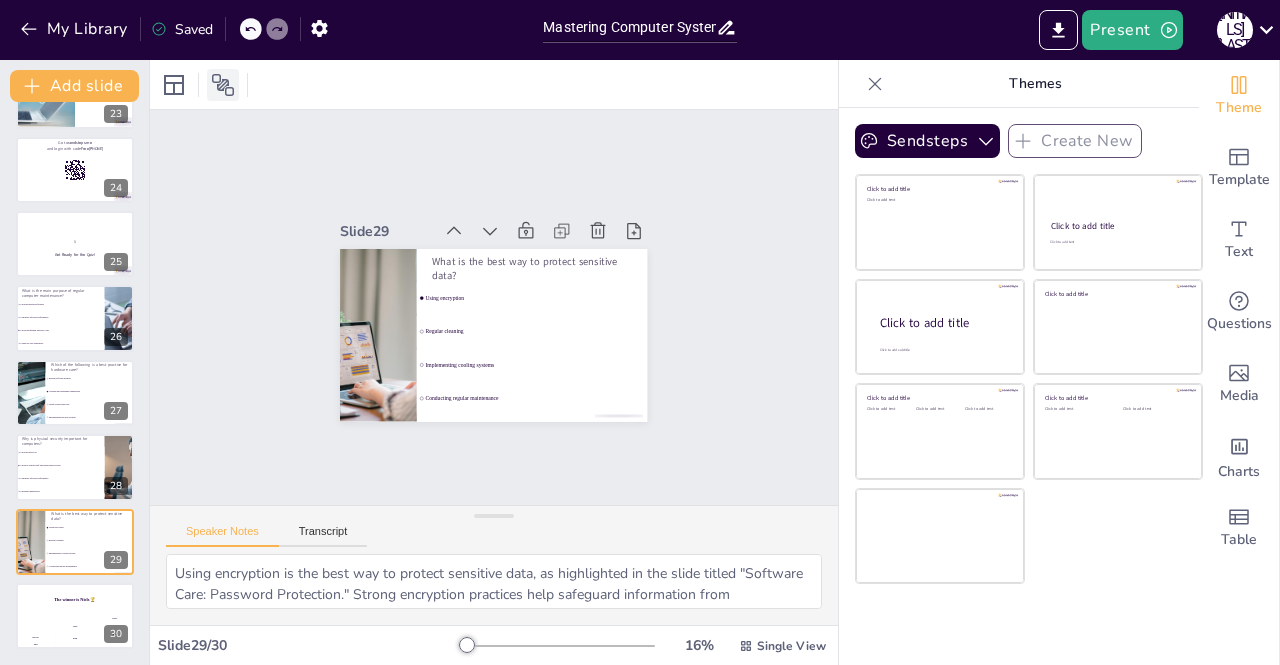 click 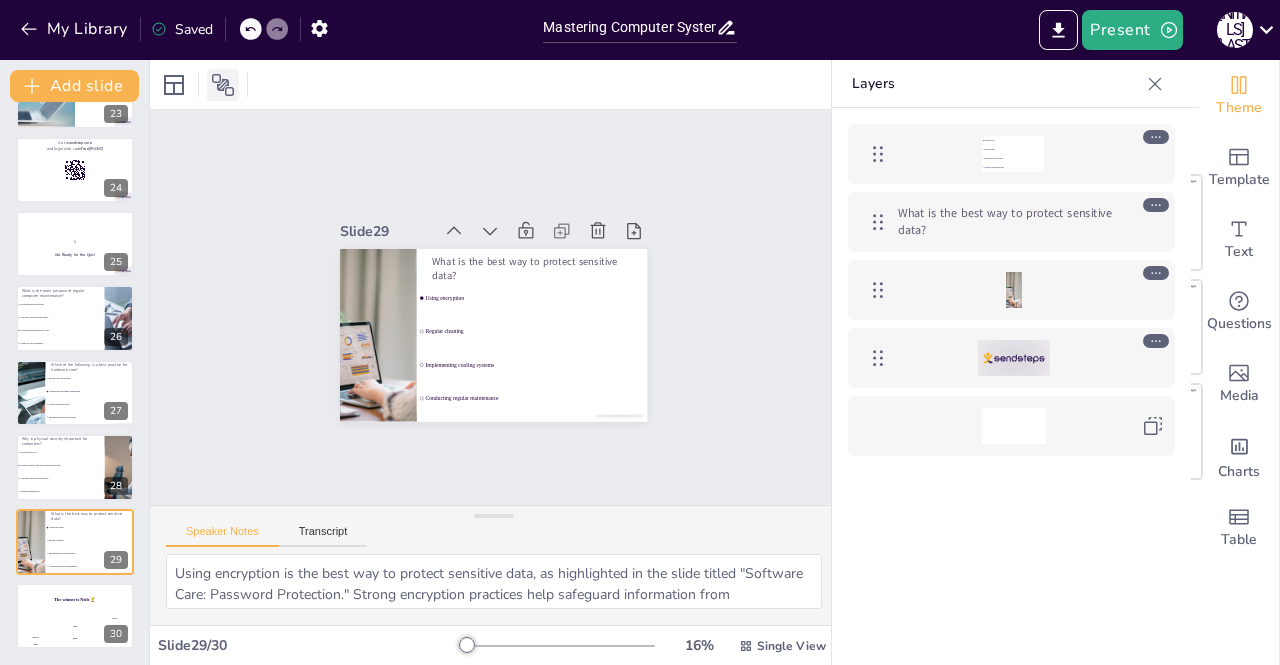 click 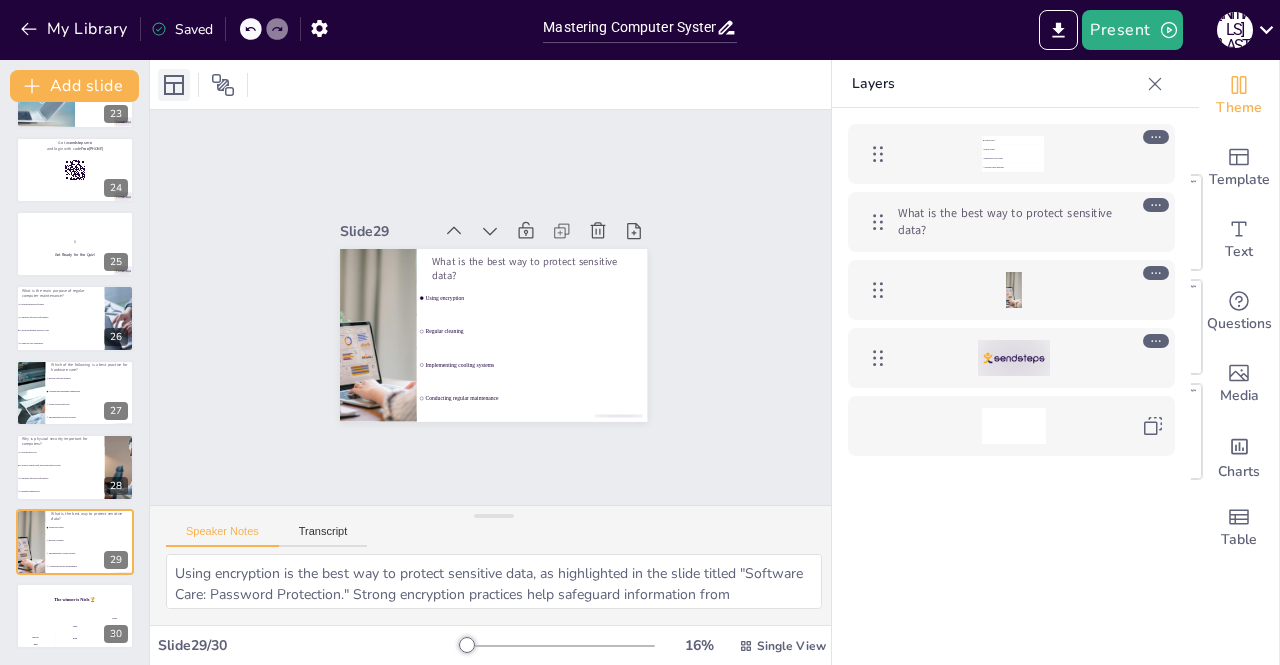 click 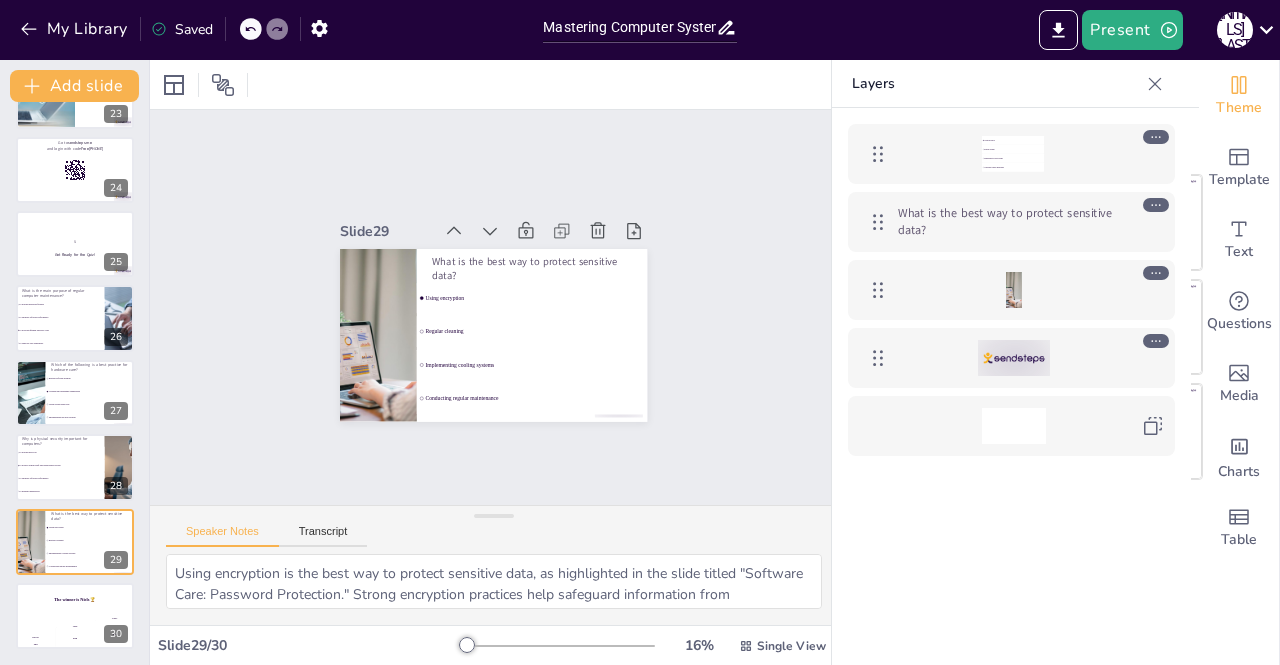 click at bounding box center (494, 84) 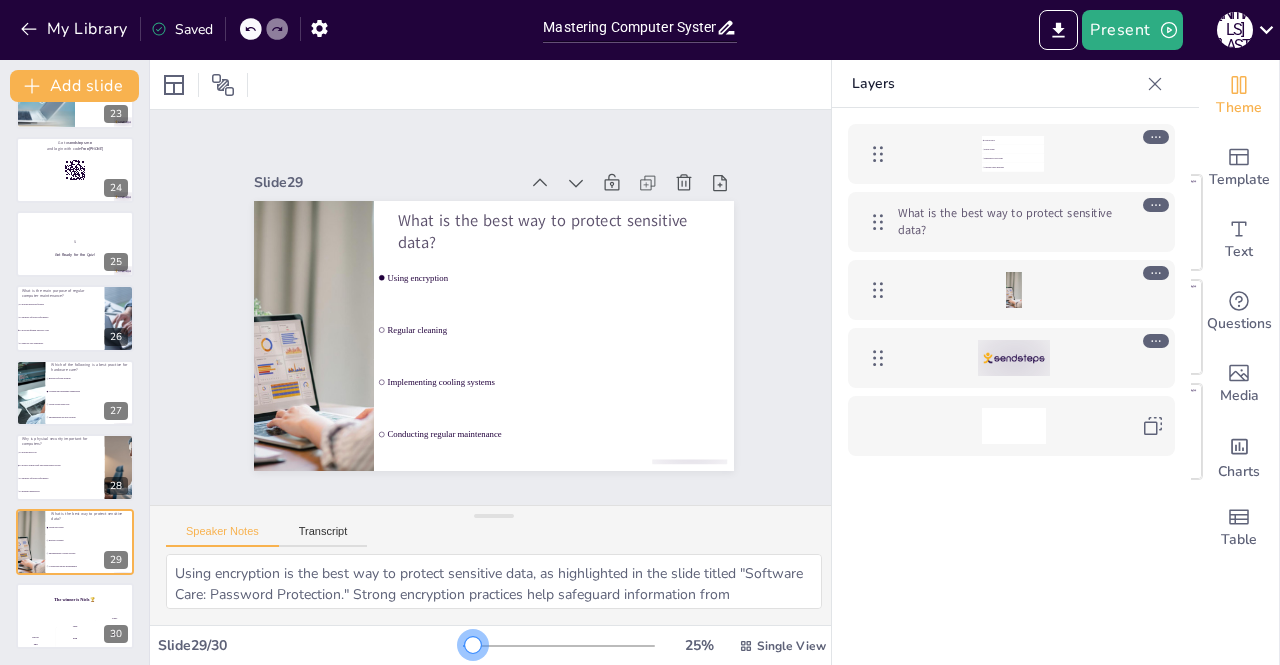 drag, startPoint x: 448, startPoint y: 642, endPoint x: 459, endPoint y: 641, distance: 11.045361 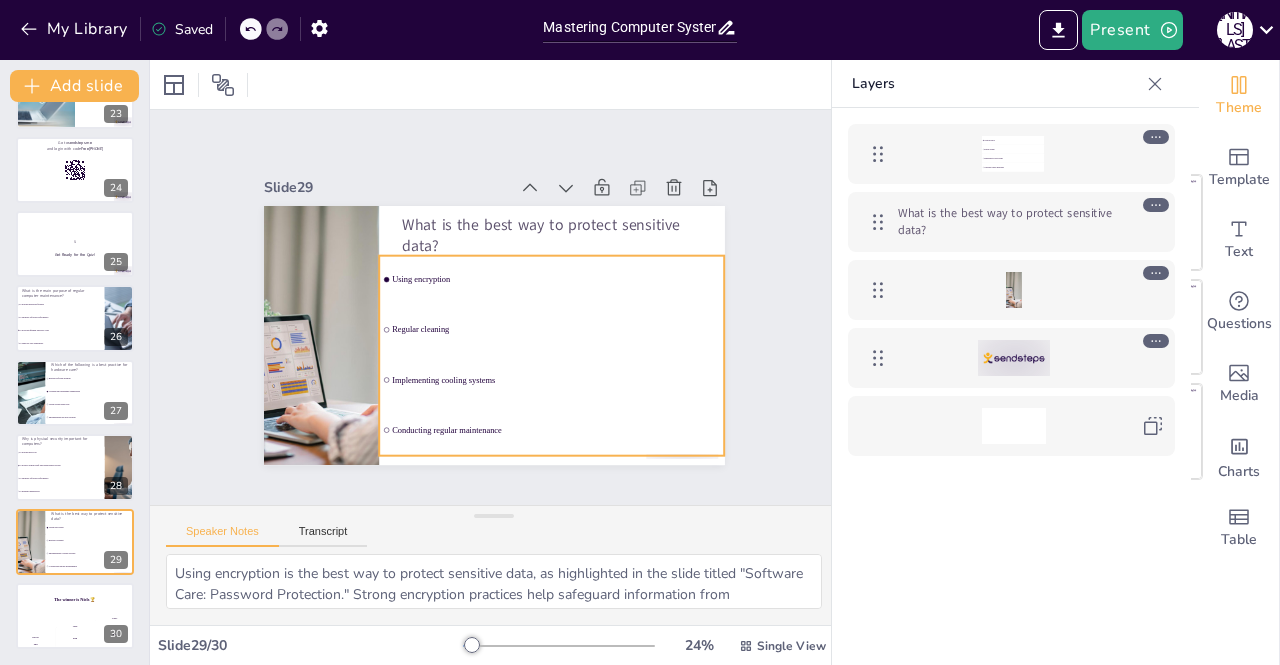 click on "Using encryption Regular cleaning Implementing cooling systems Conducting regular maintenance" at bounding box center [519, 378] 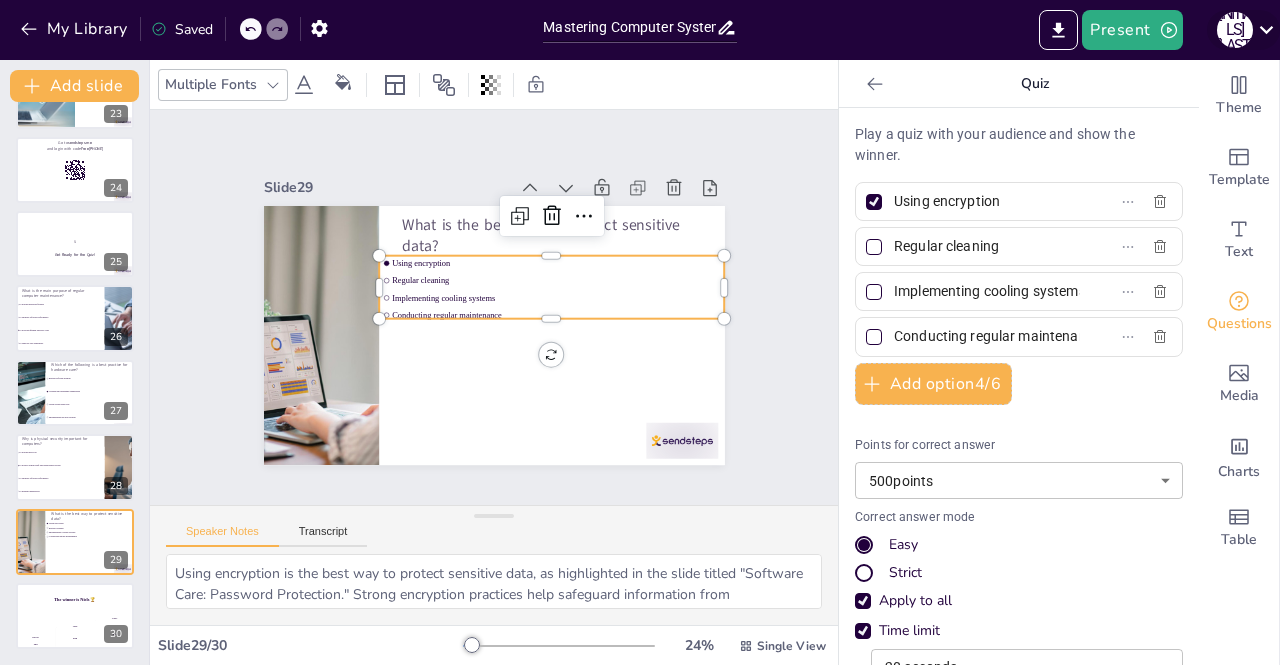 click 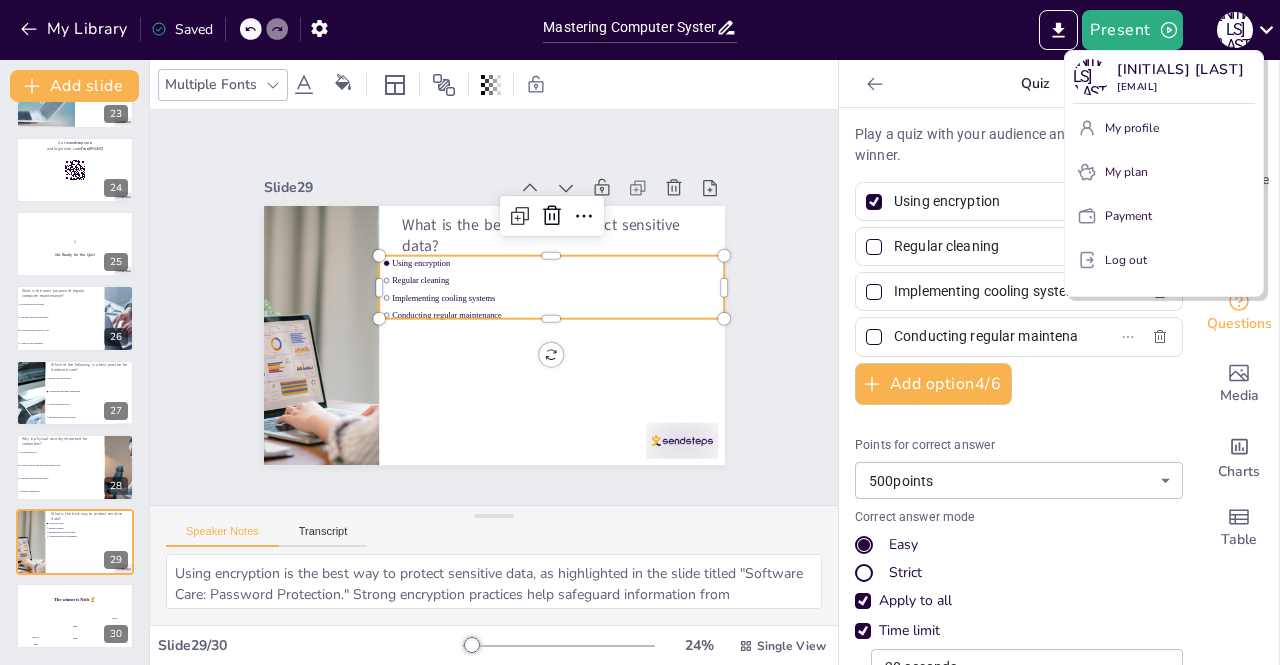click at bounding box center (640, 332) 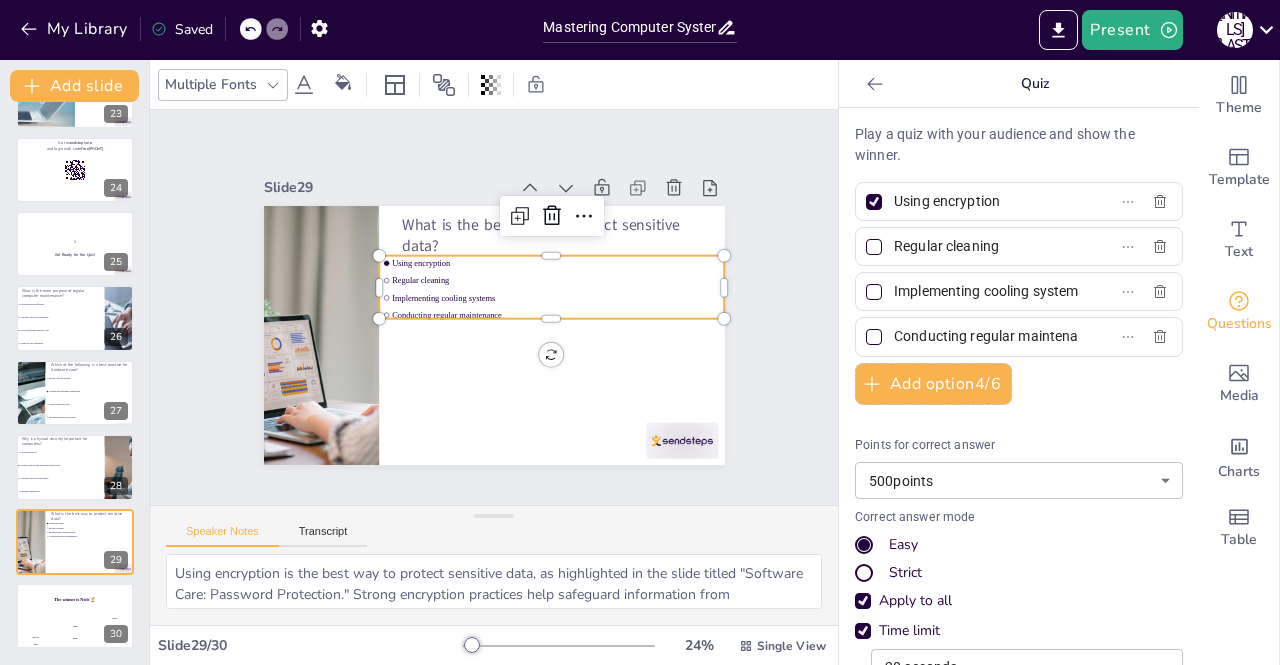 click on "Present [INITIALS]" at bounding box center [1013, 30] 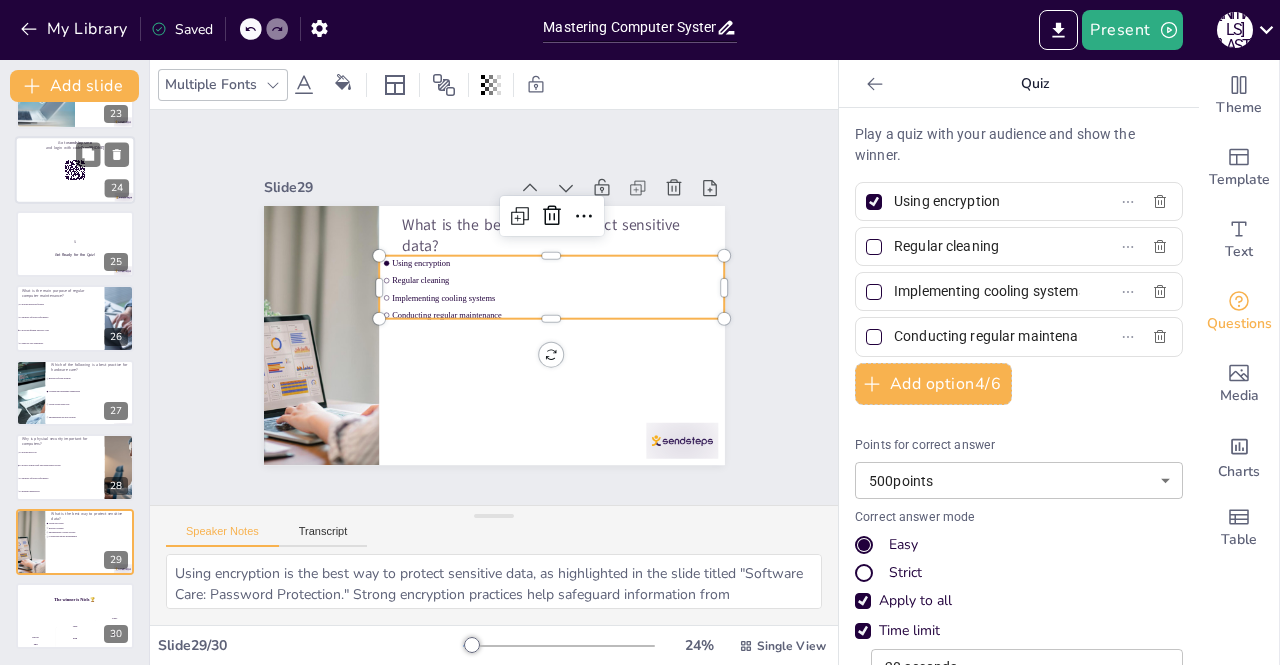 click at bounding box center (75, 170) 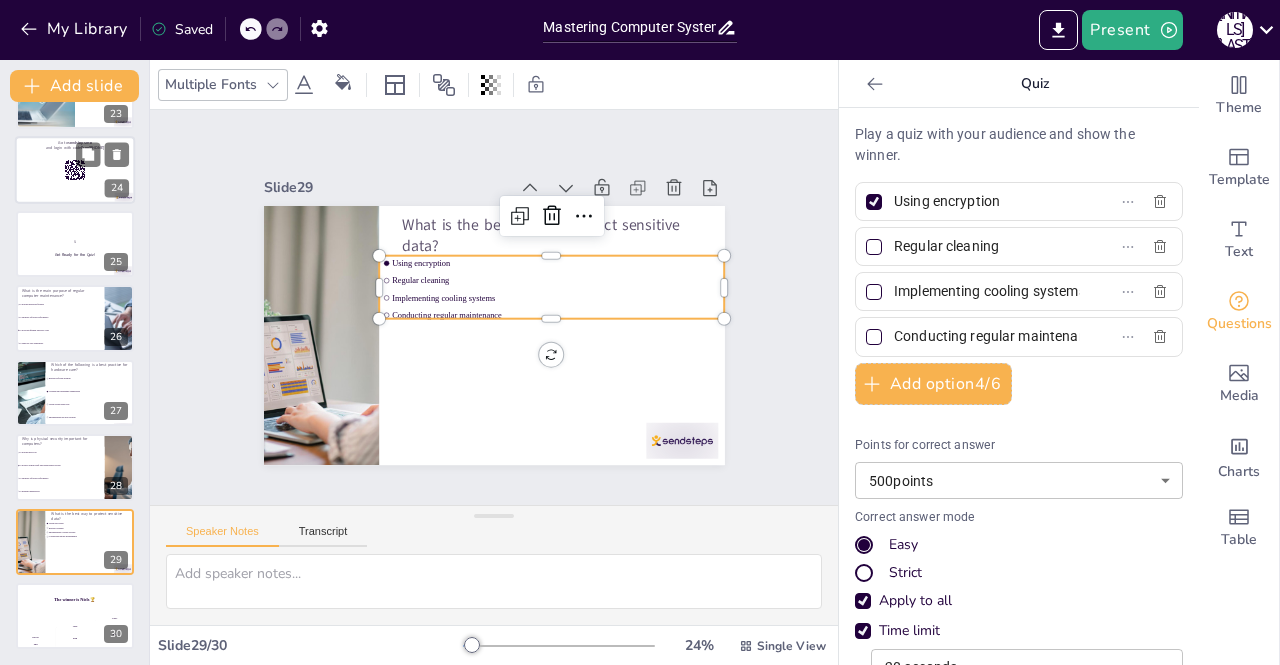 scroll, scrollTop: 1478, scrollLeft: 0, axis: vertical 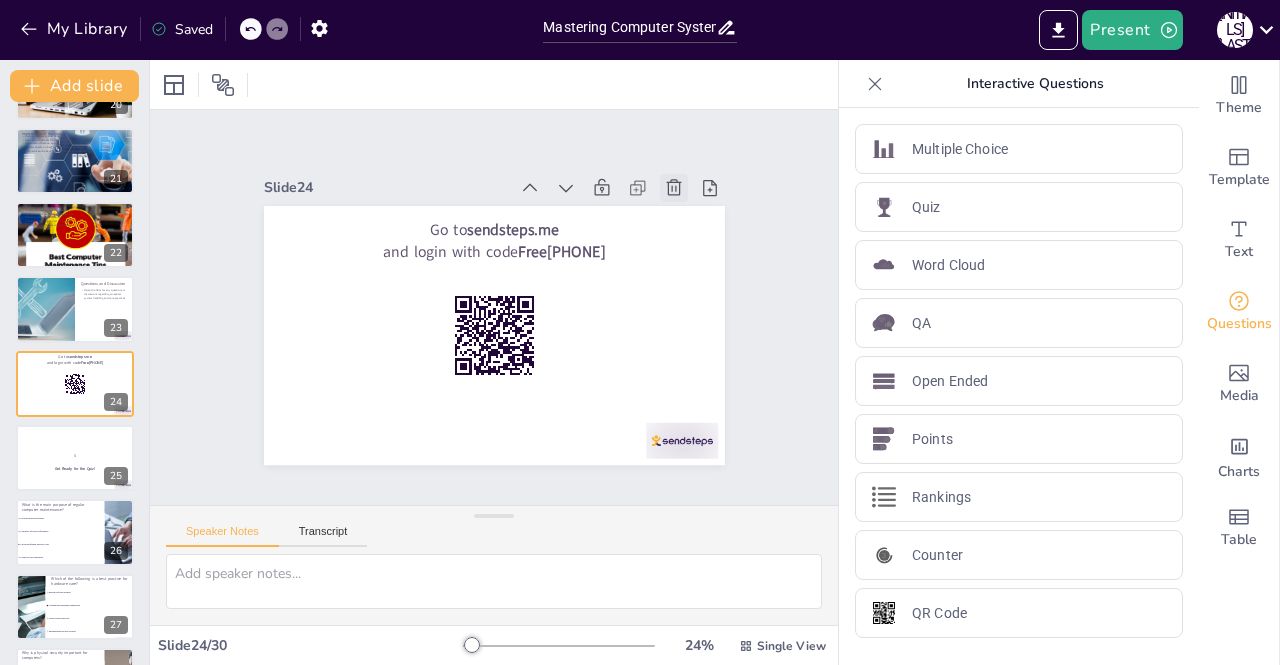 click 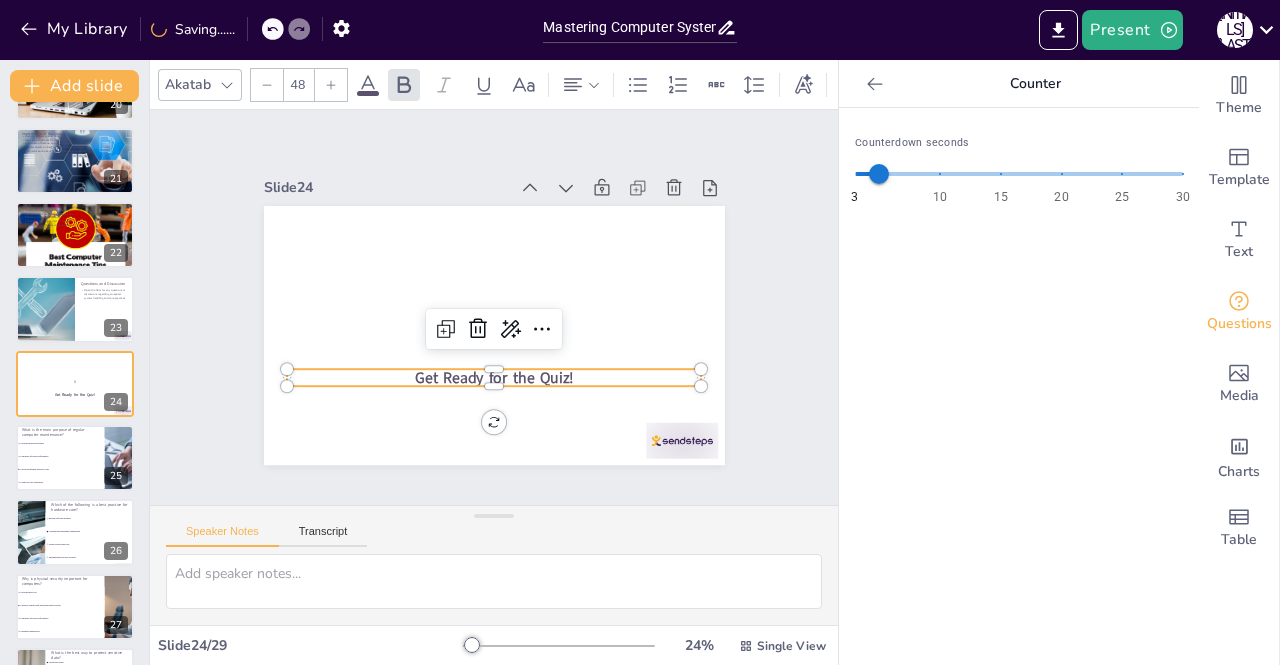 click on "Get Ready for the Quiz!" at bounding box center [466, 372] 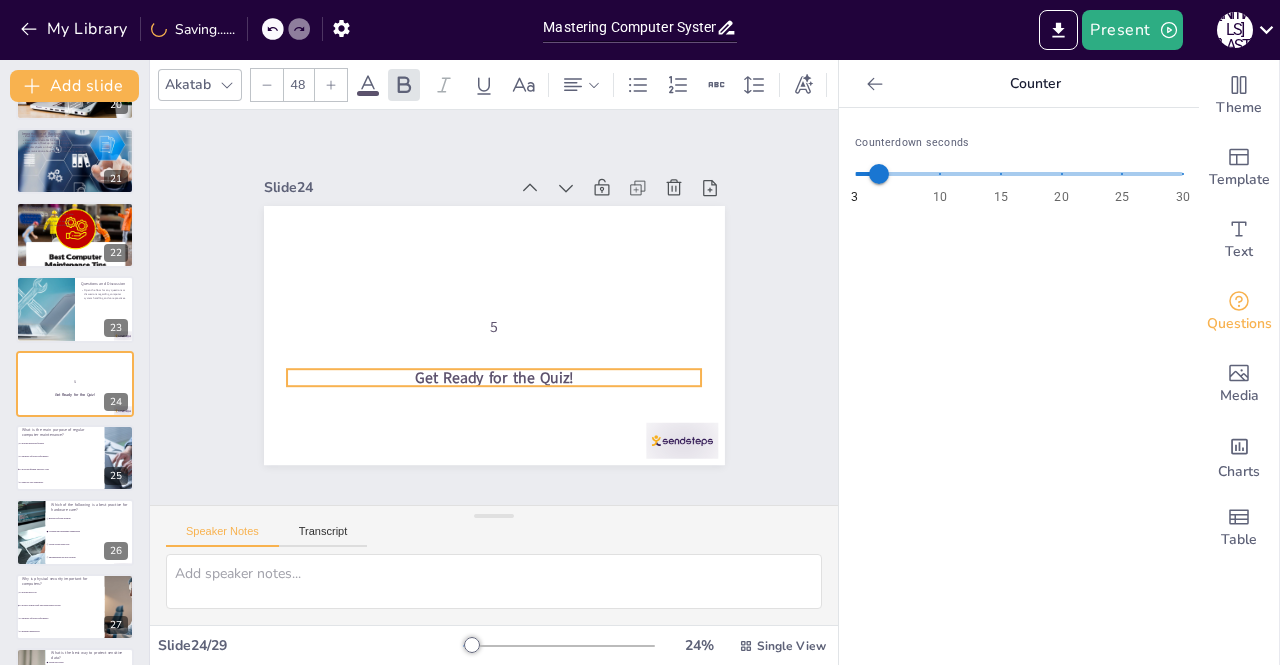 click on "5 Get Ready for the Quiz! 0 °" at bounding box center (480, 331) 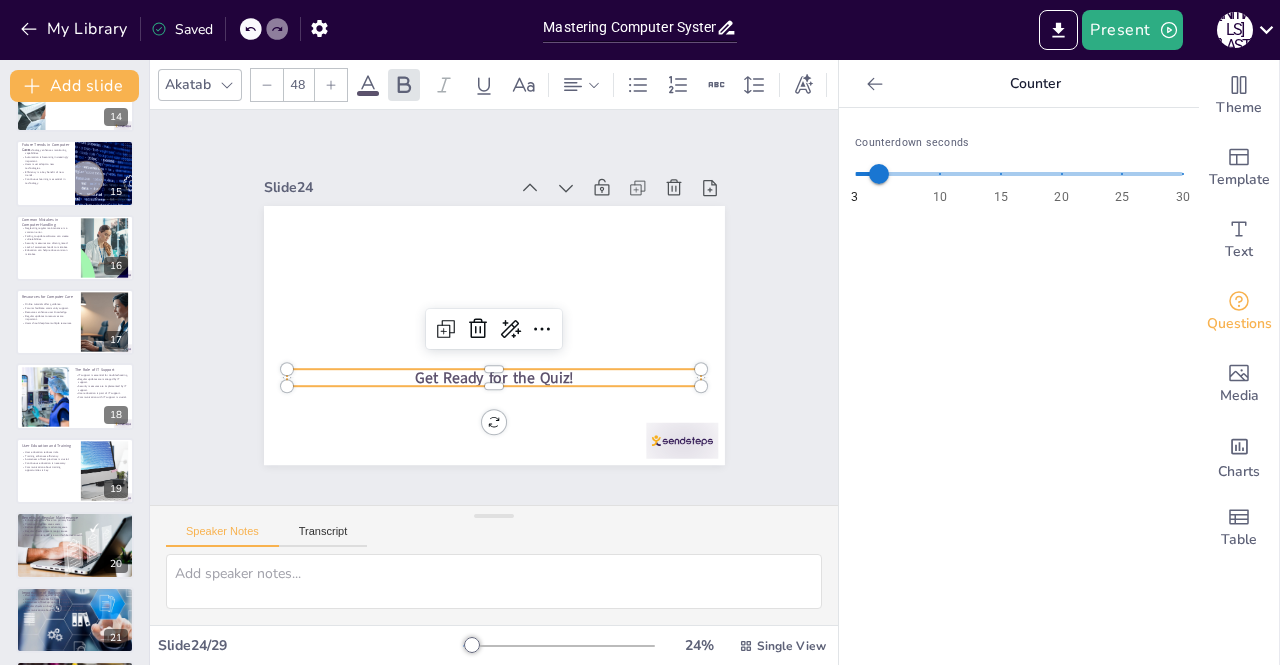 scroll, scrollTop: 1617, scrollLeft: 0, axis: vertical 